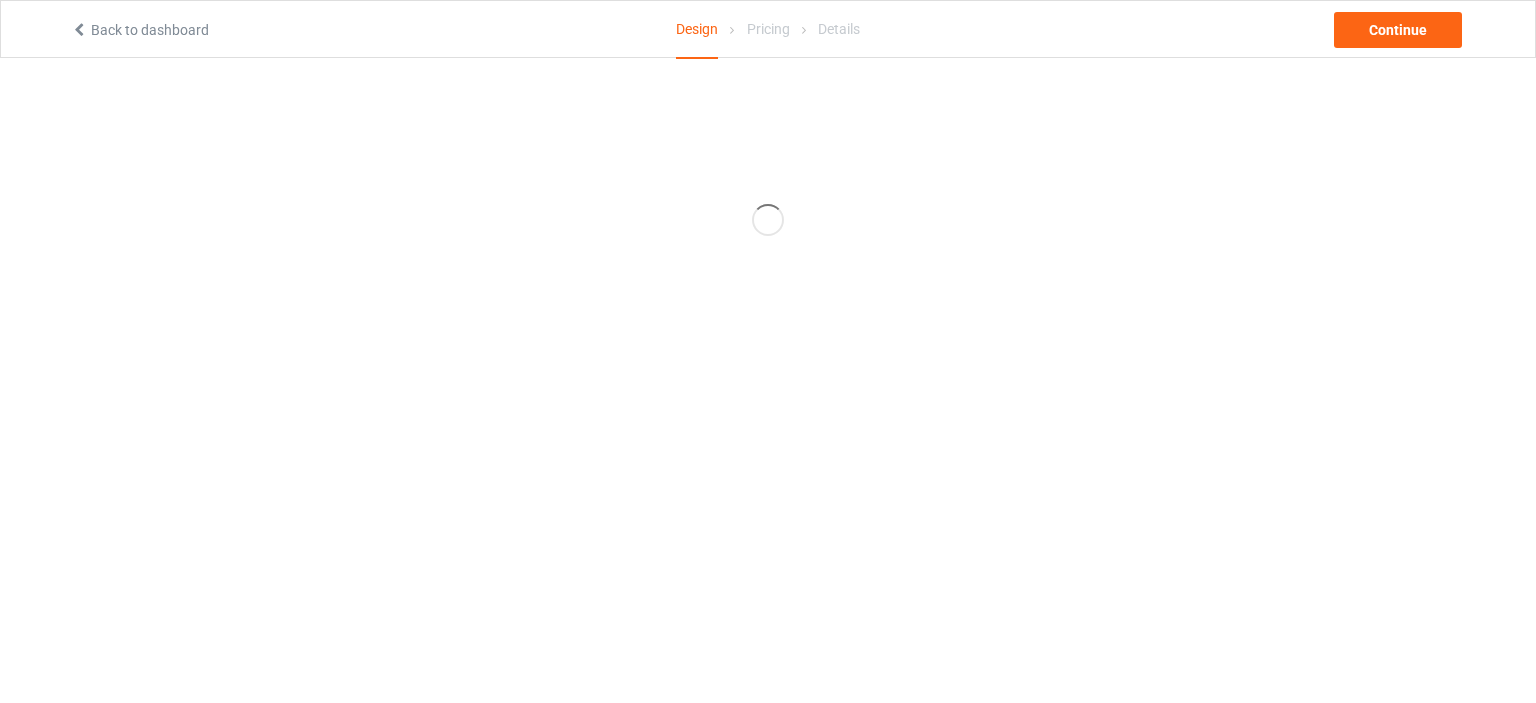 scroll, scrollTop: 0, scrollLeft: 0, axis: both 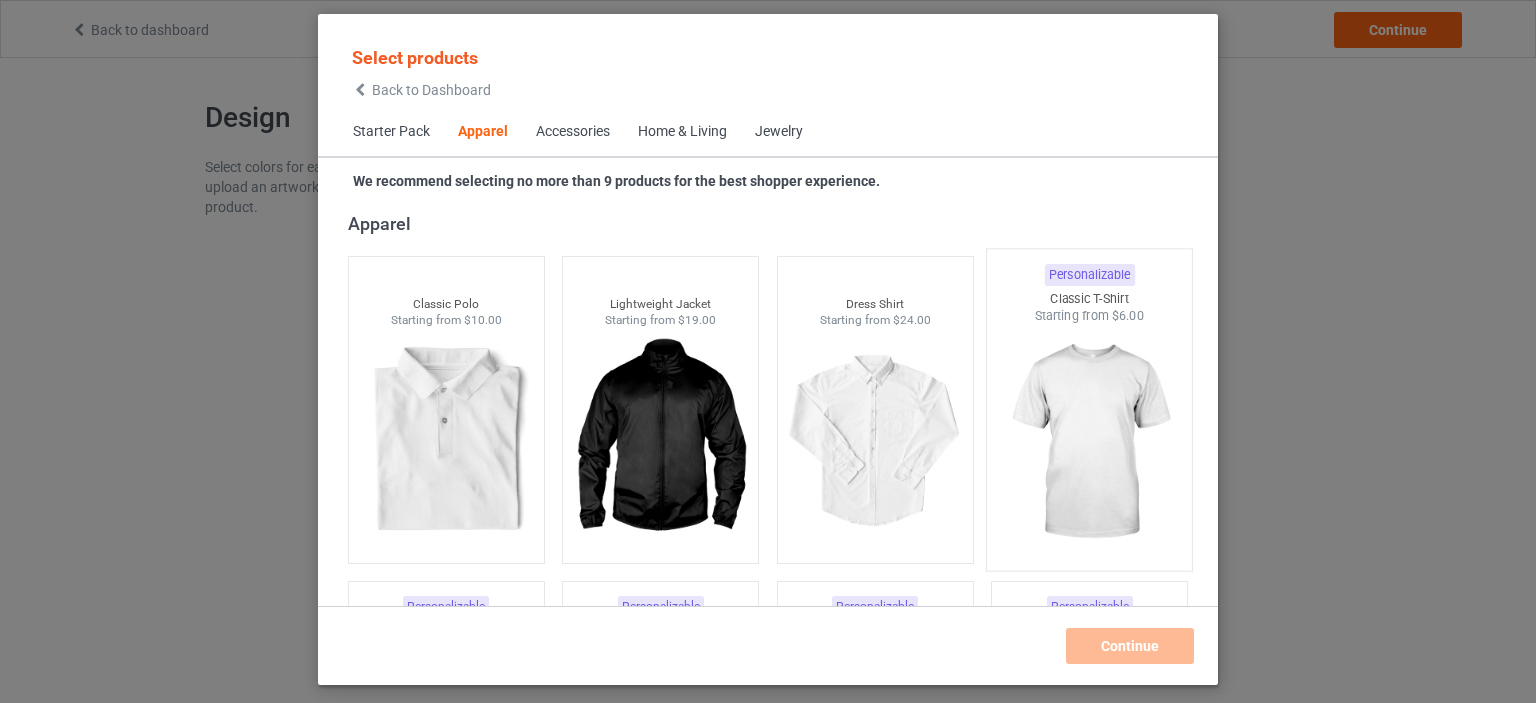 click at bounding box center [1090, 442] 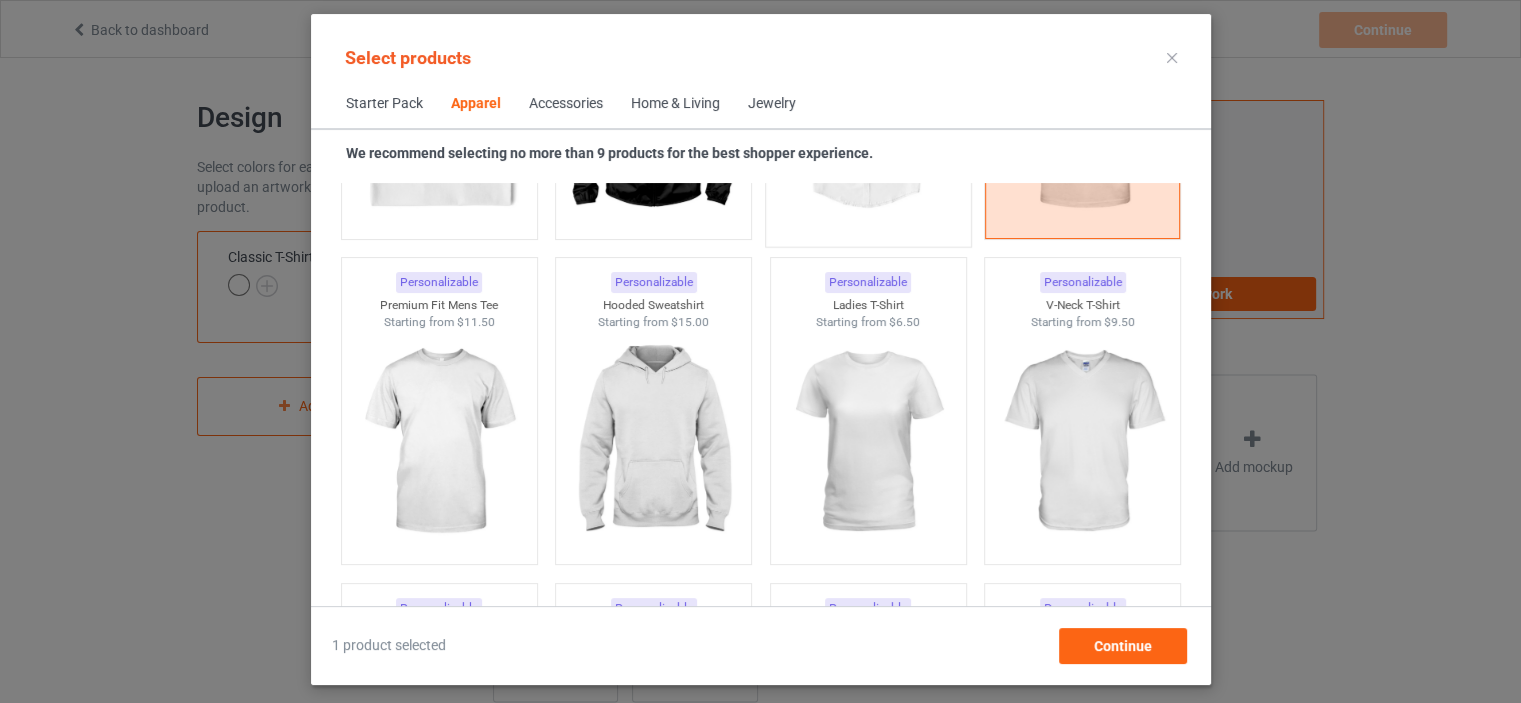 scroll, scrollTop: 1044, scrollLeft: 0, axis: vertical 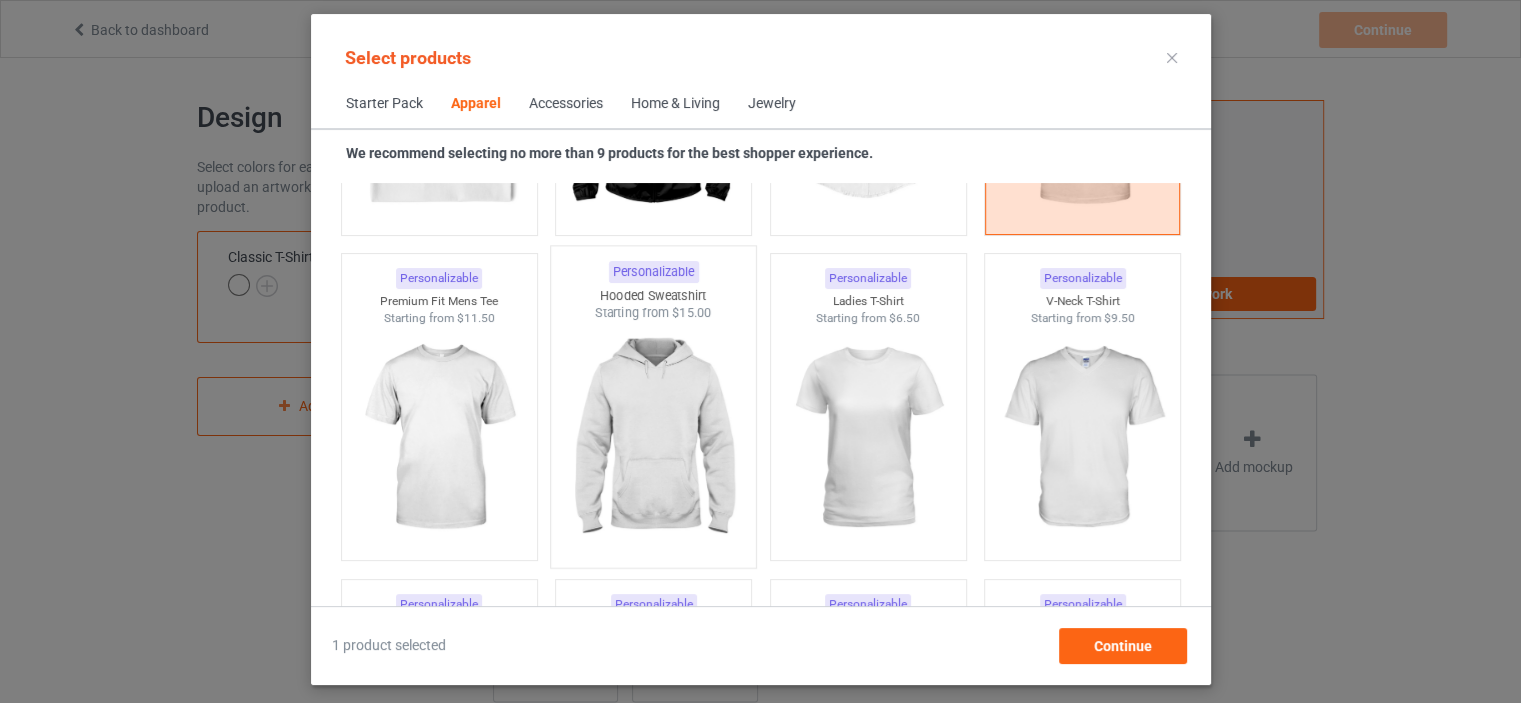 click at bounding box center (653, 439) 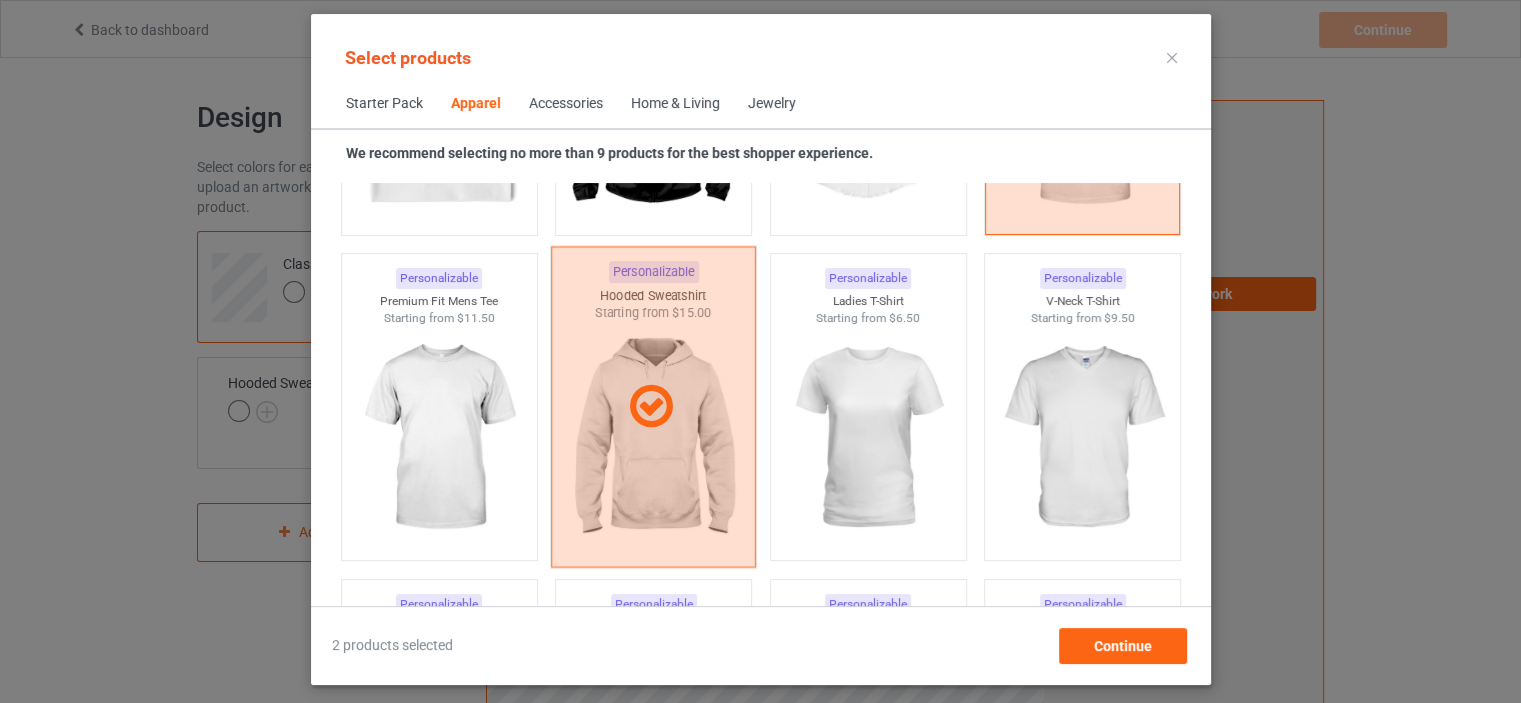 scroll, scrollTop: 1244, scrollLeft: 0, axis: vertical 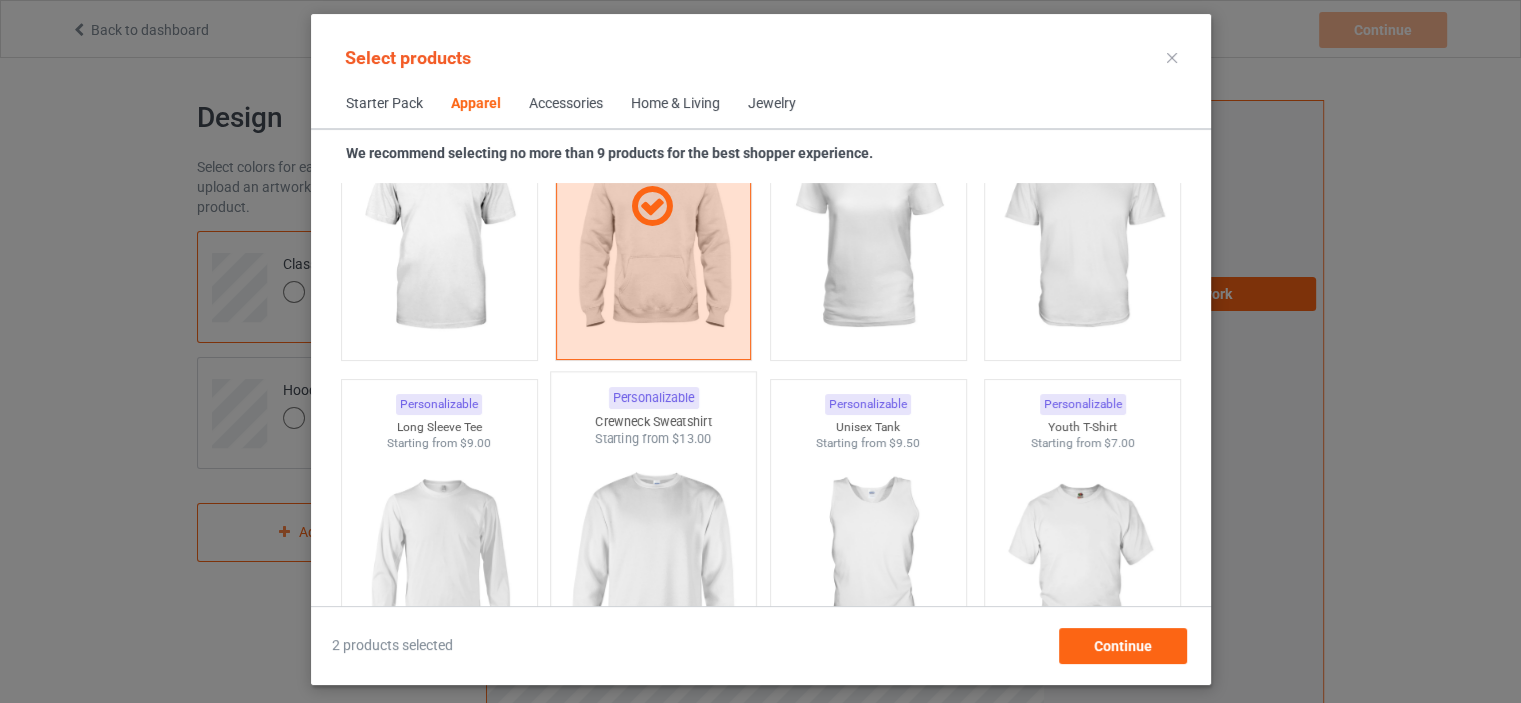 click at bounding box center (653, 565) 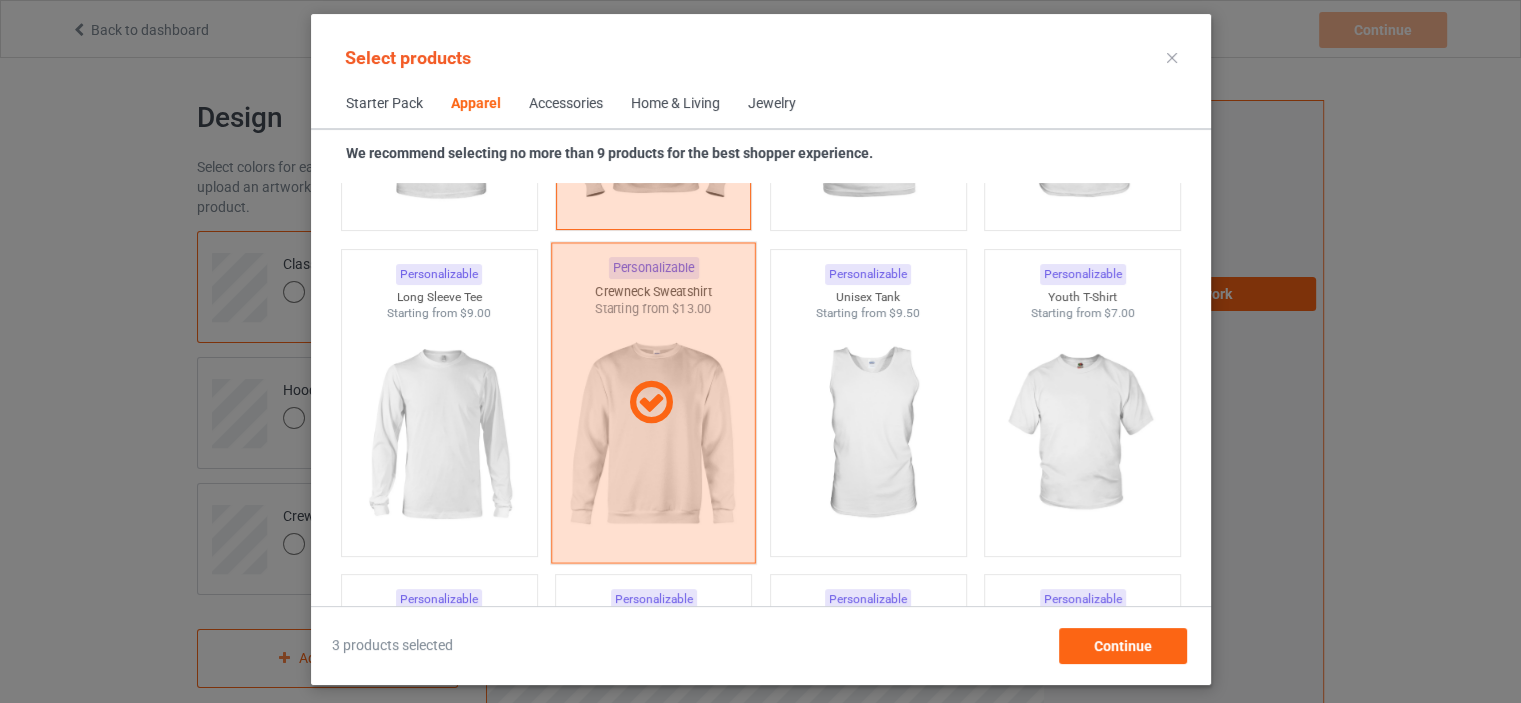 scroll, scrollTop: 1444, scrollLeft: 0, axis: vertical 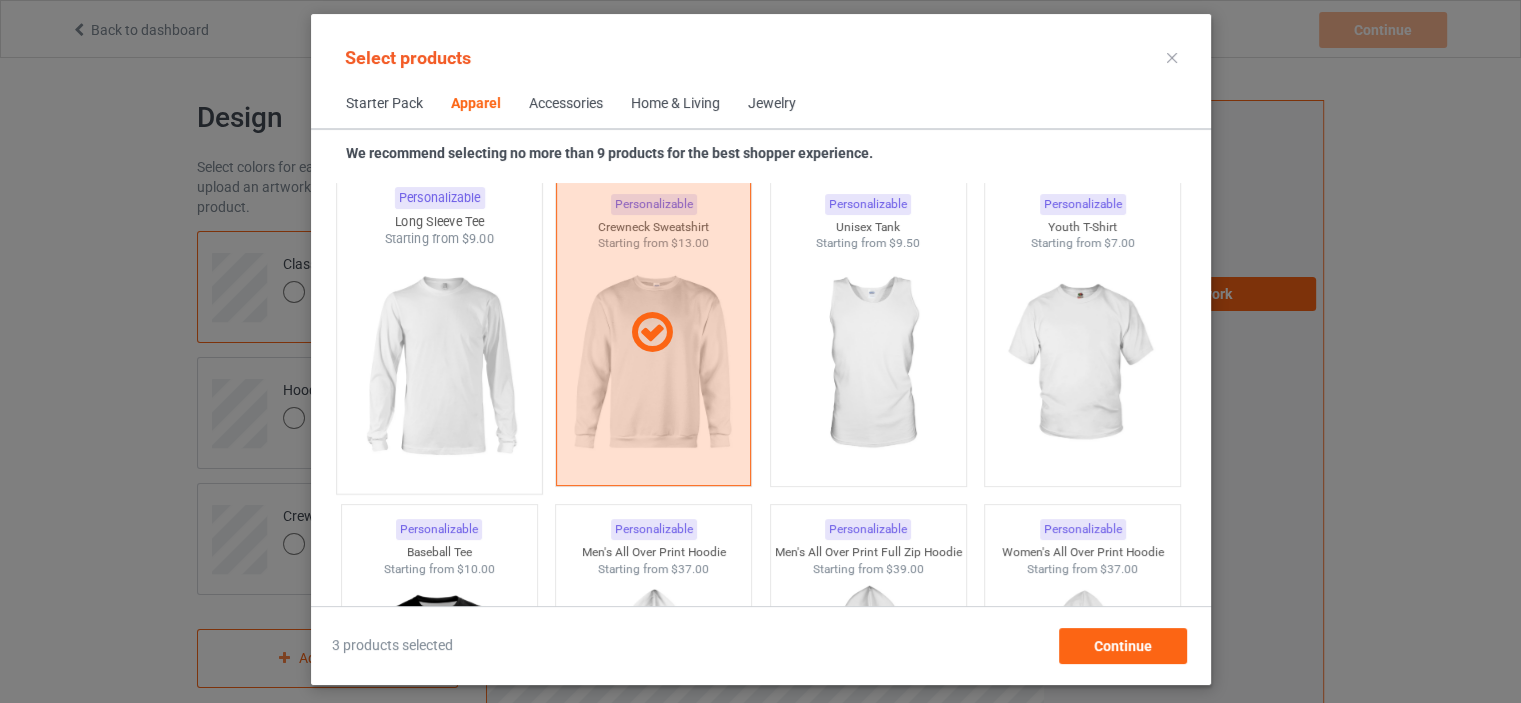 click at bounding box center (439, 365) 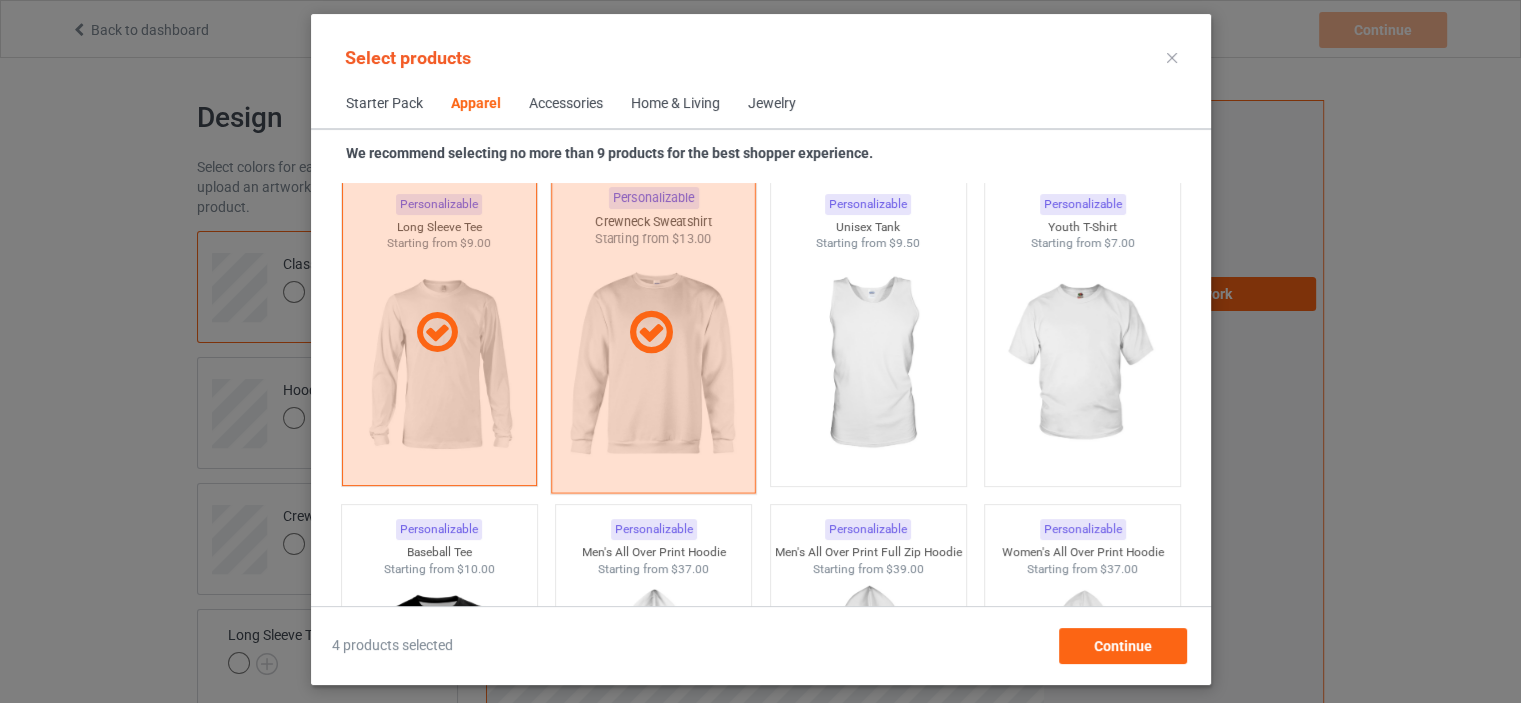 click at bounding box center [653, 332] 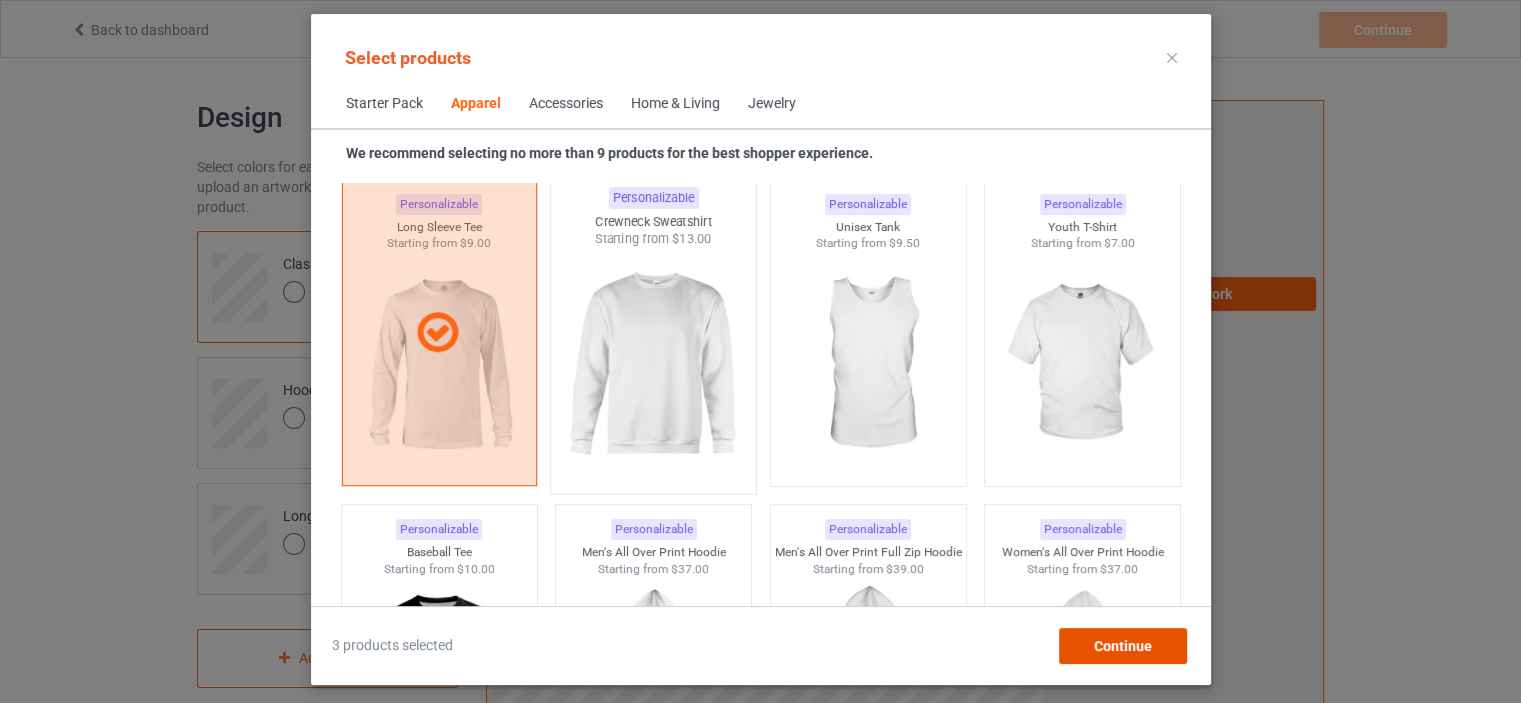 click on "Continue" at bounding box center [1122, 646] 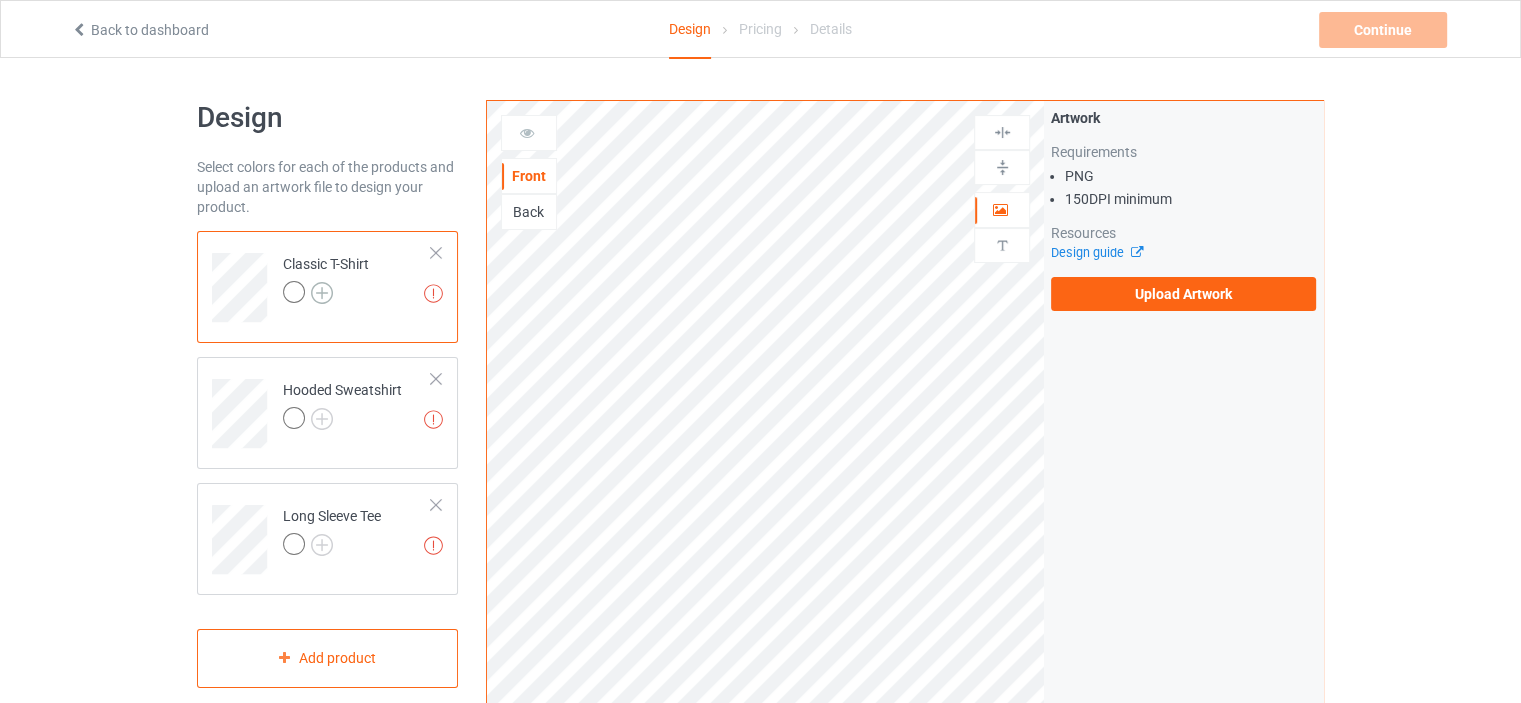click at bounding box center (322, 293) 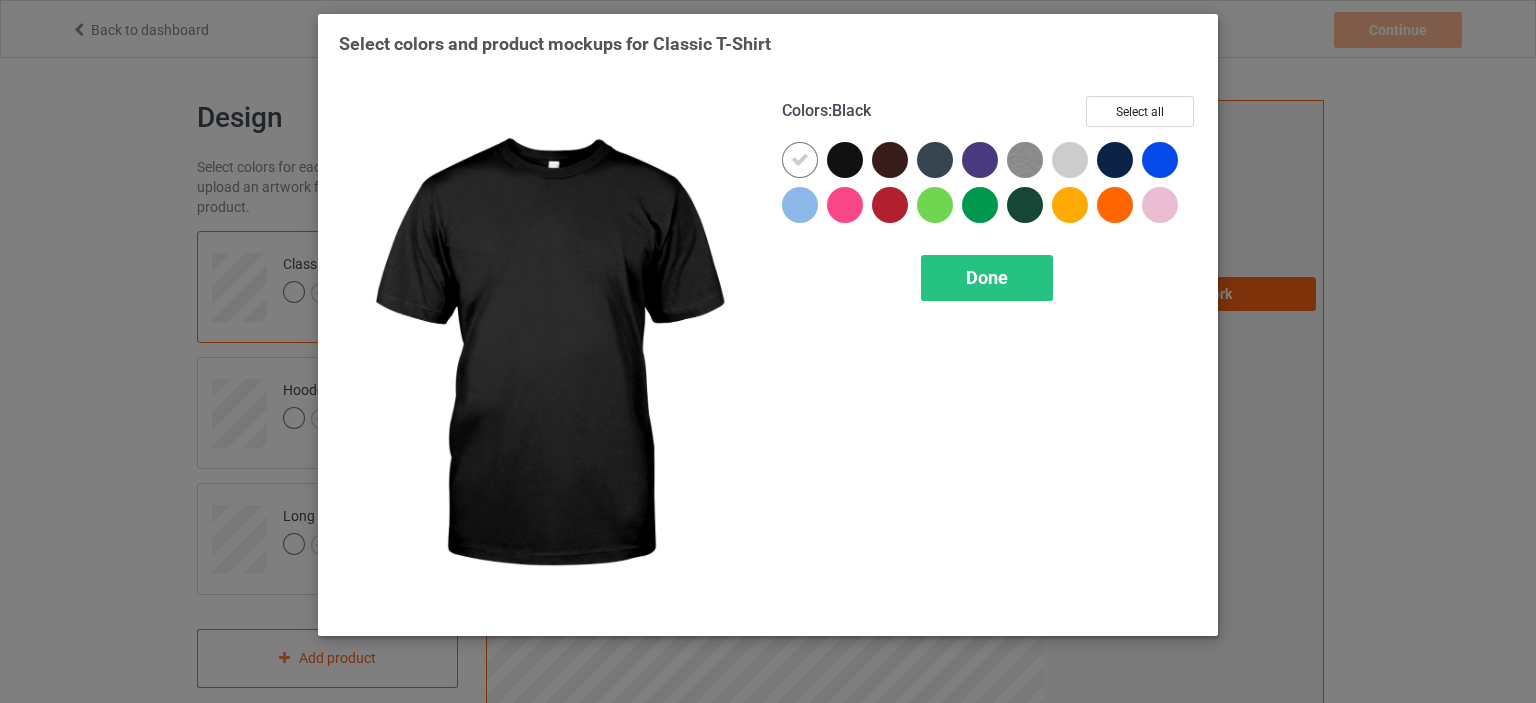 click at bounding box center (845, 160) 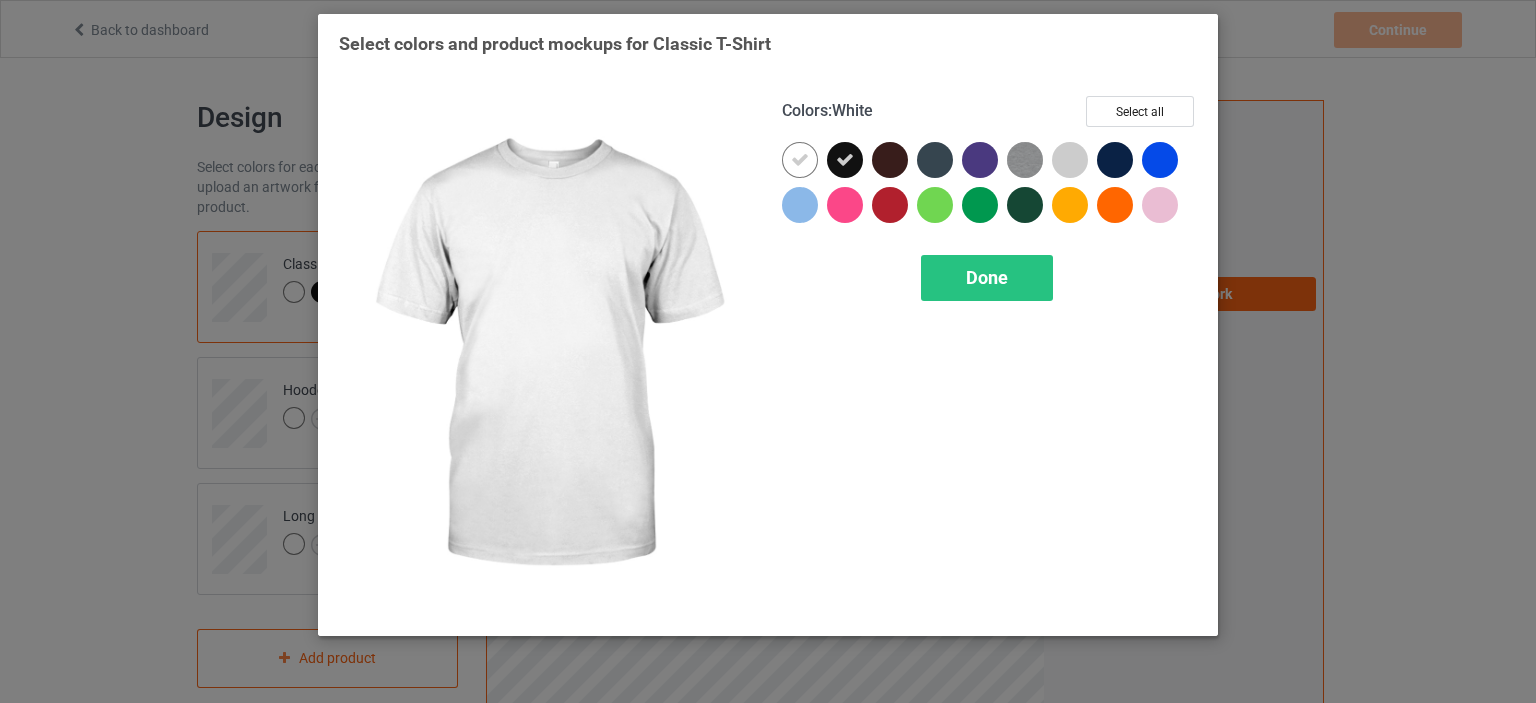 click at bounding box center [800, 160] 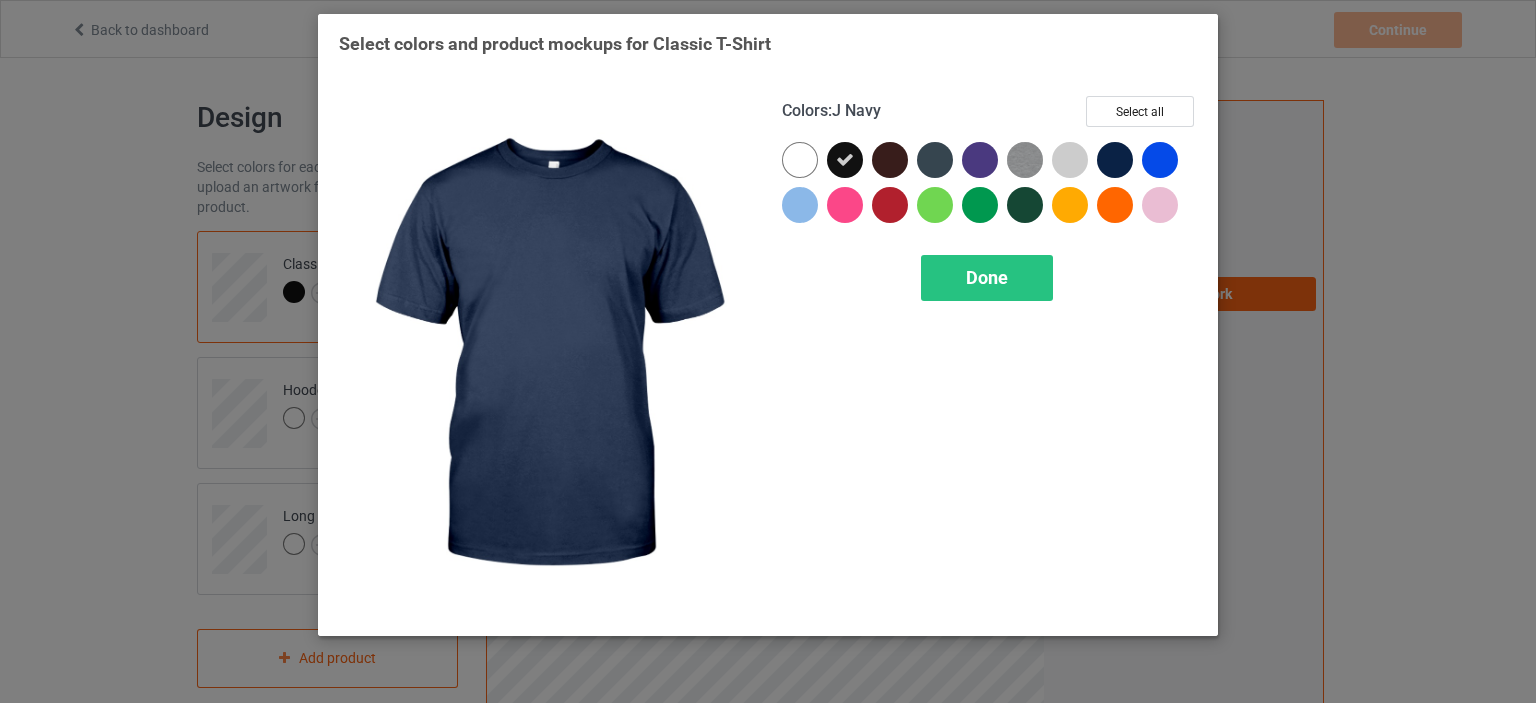 click at bounding box center (1115, 160) 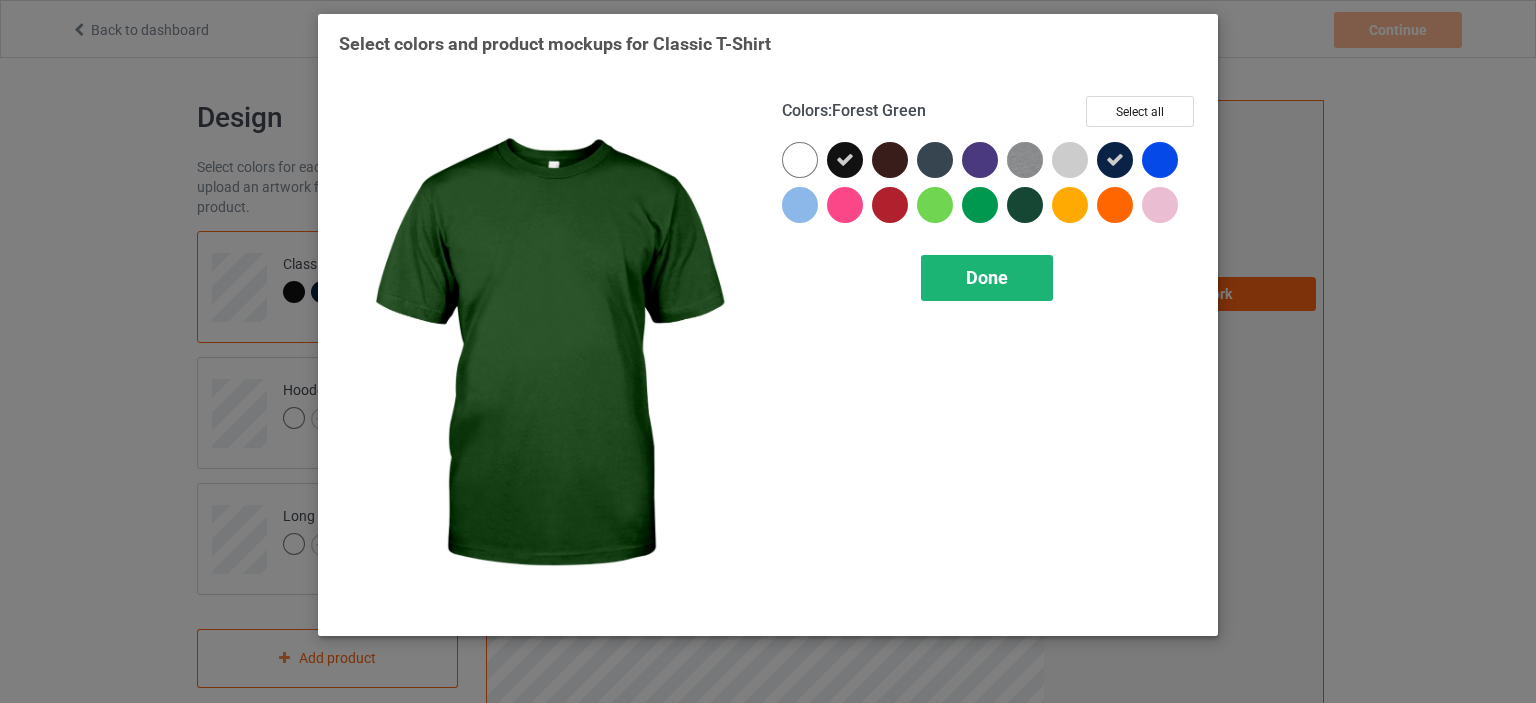 click on "Done" at bounding box center (987, 277) 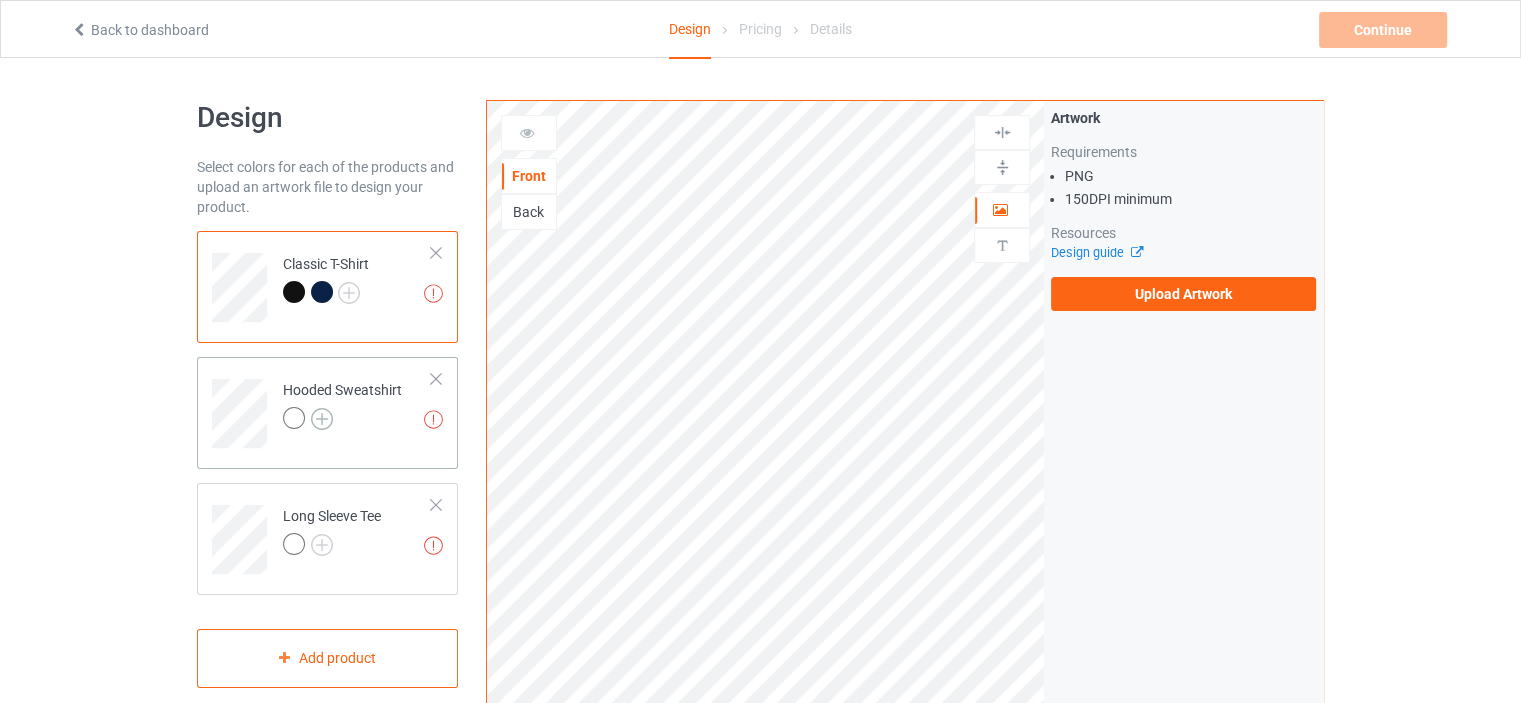 click at bounding box center [322, 419] 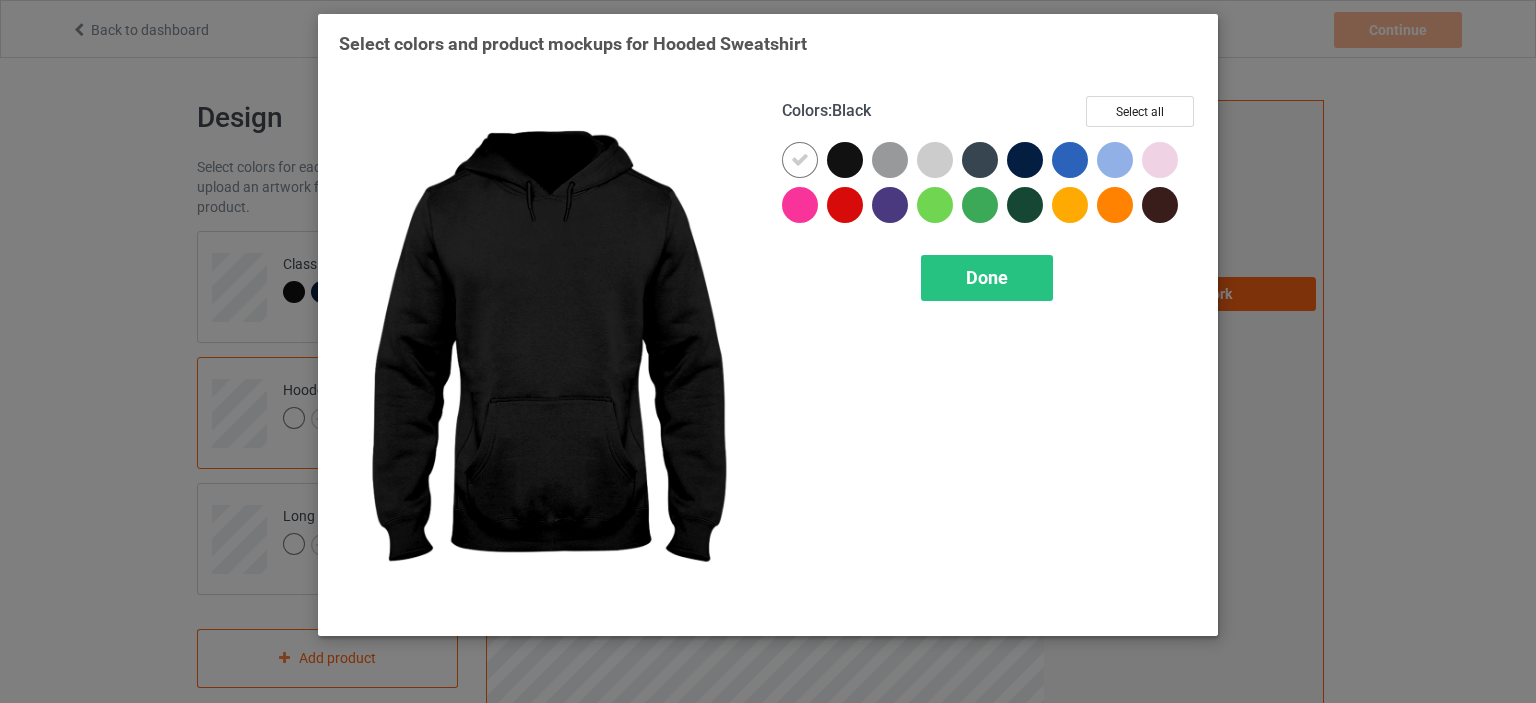 click at bounding box center (845, 160) 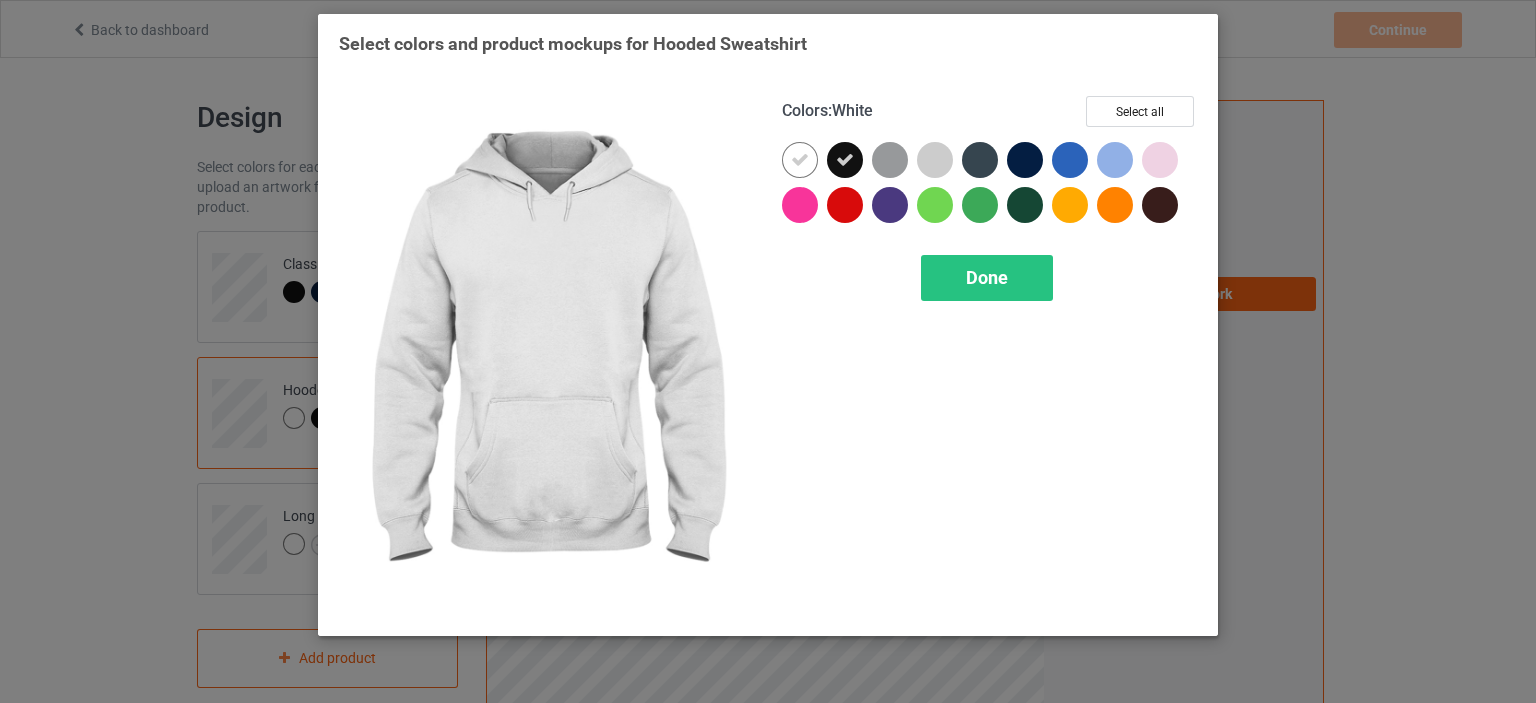 click at bounding box center [800, 160] 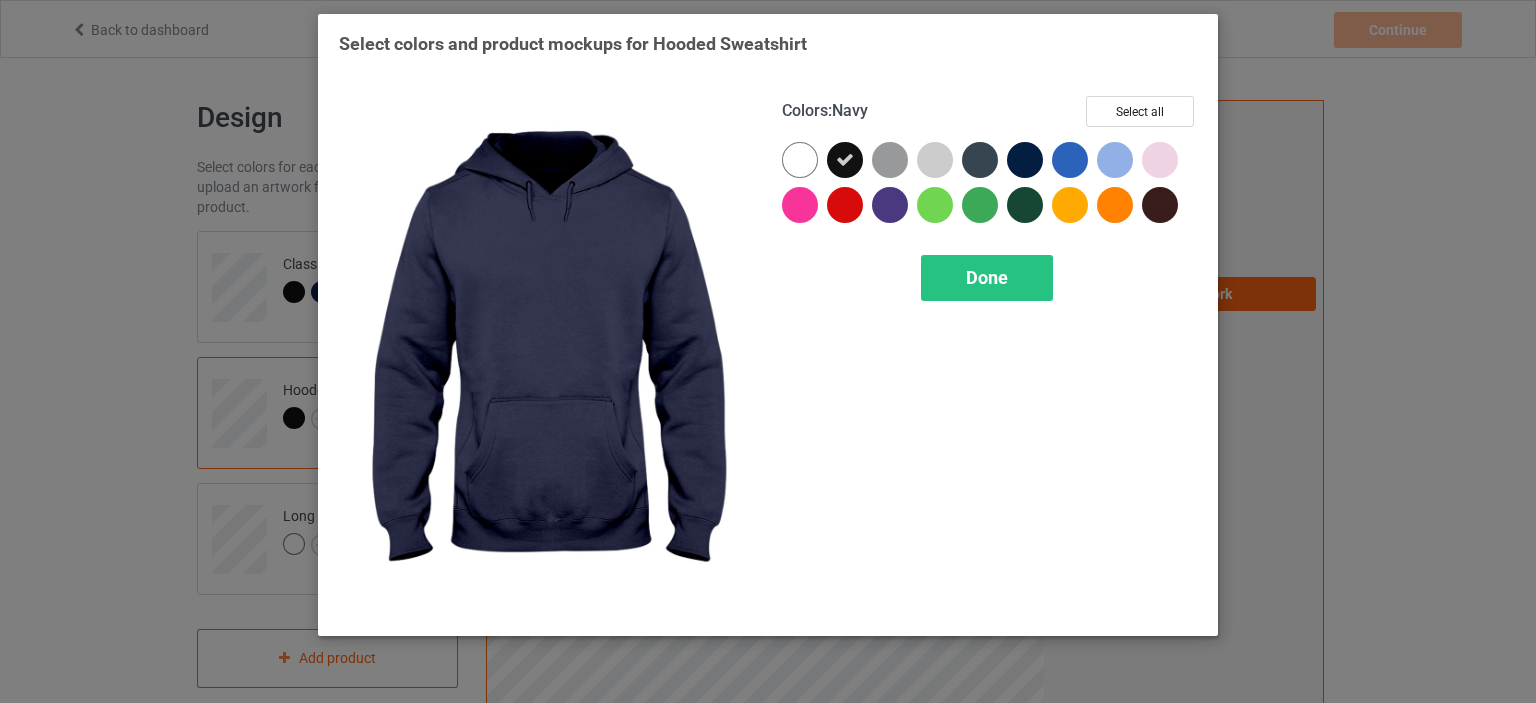 click at bounding box center [1025, 160] 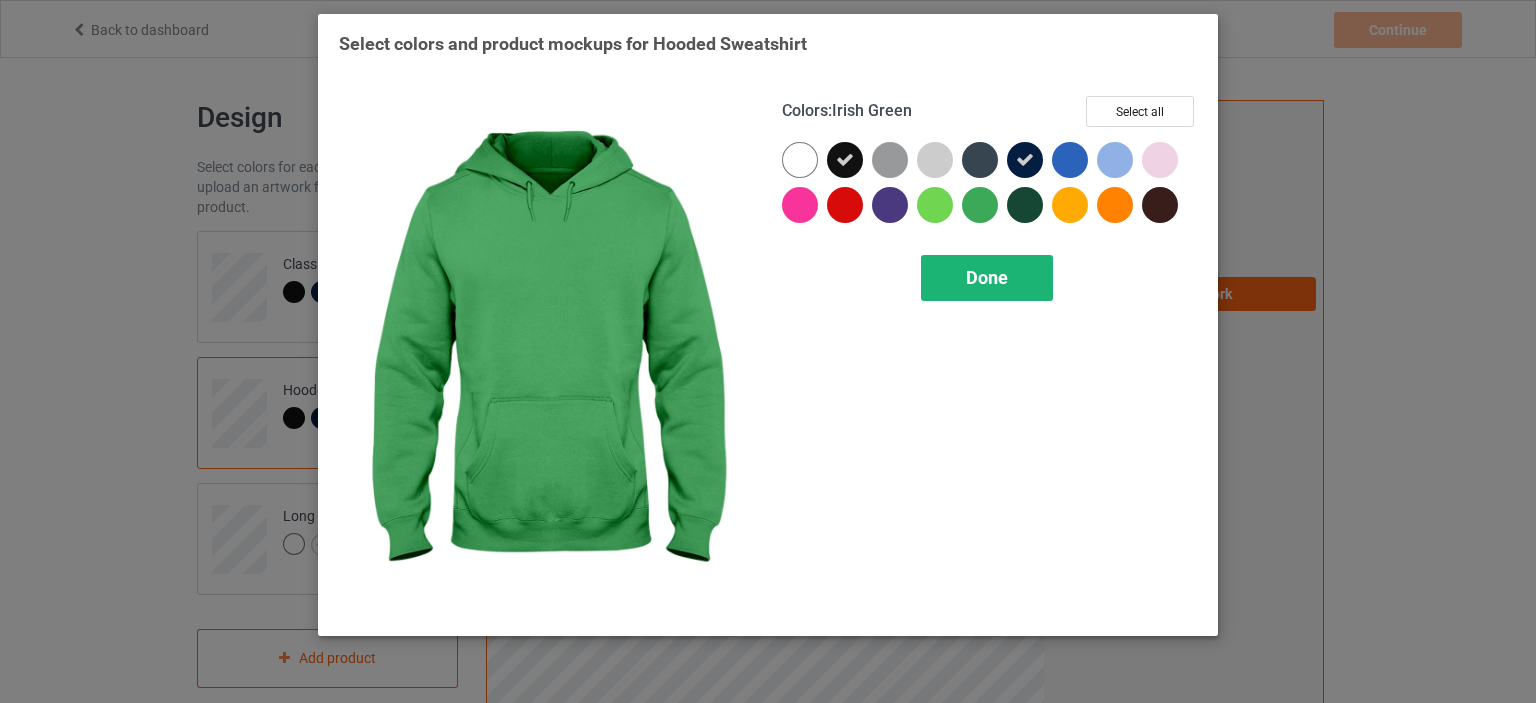 click on "Done" at bounding box center [987, 277] 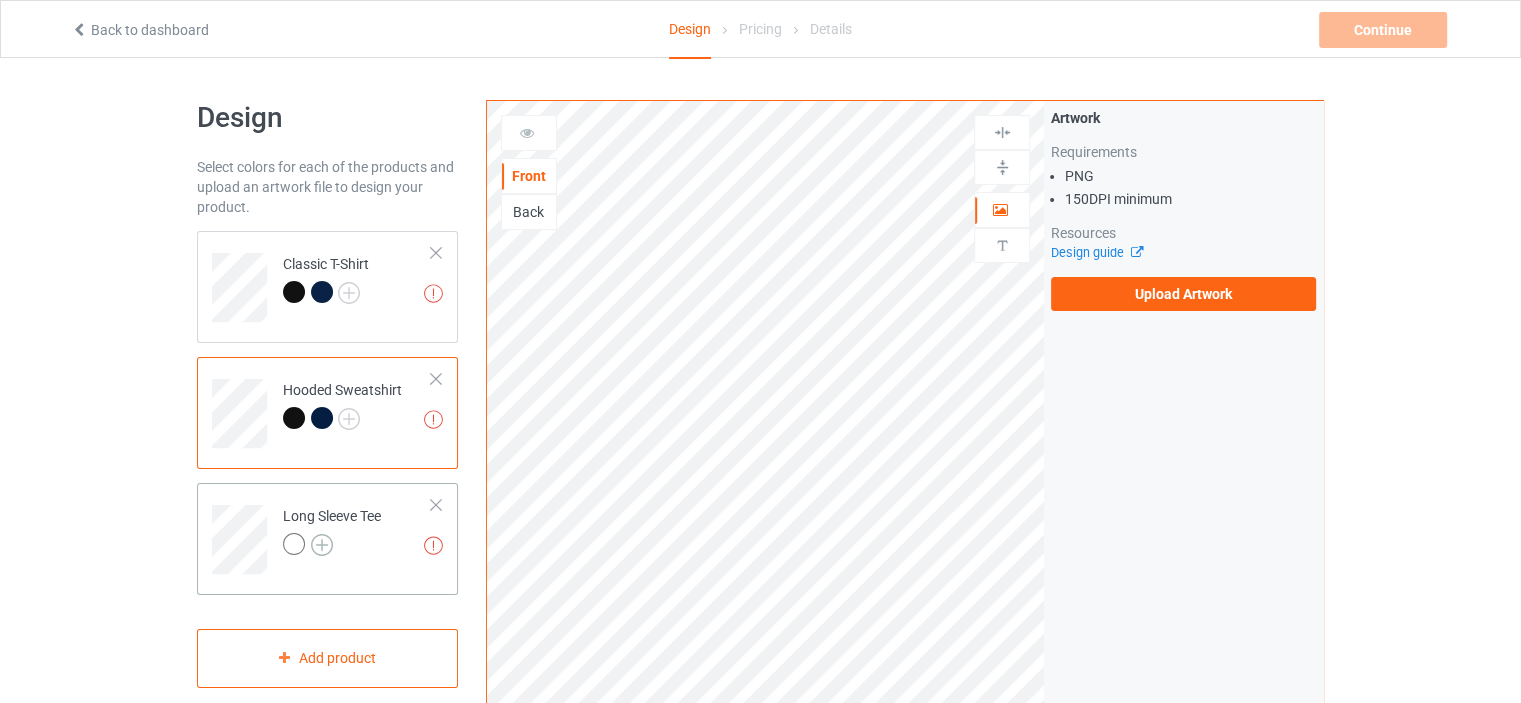 click at bounding box center [322, 545] 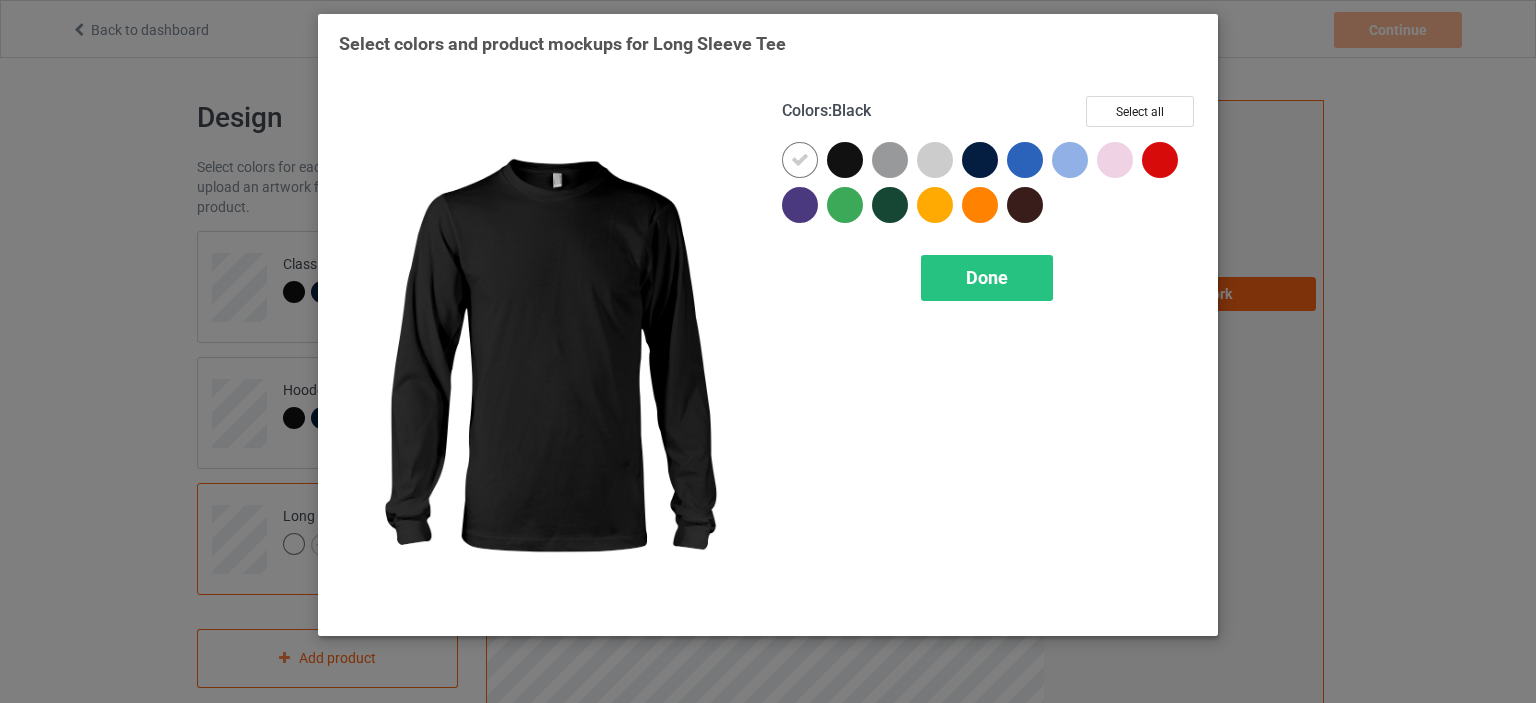 click at bounding box center [845, 160] 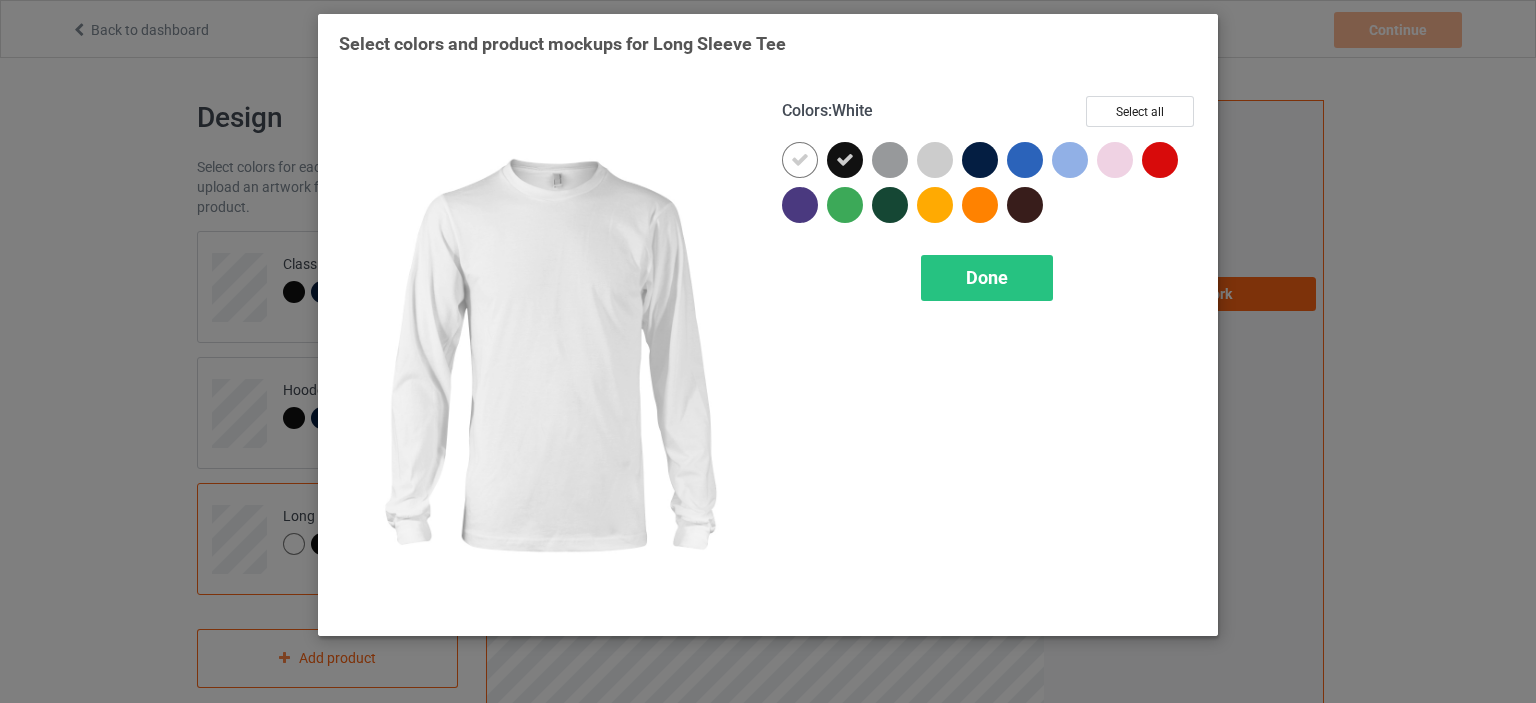 click at bounding box center (800, 160) 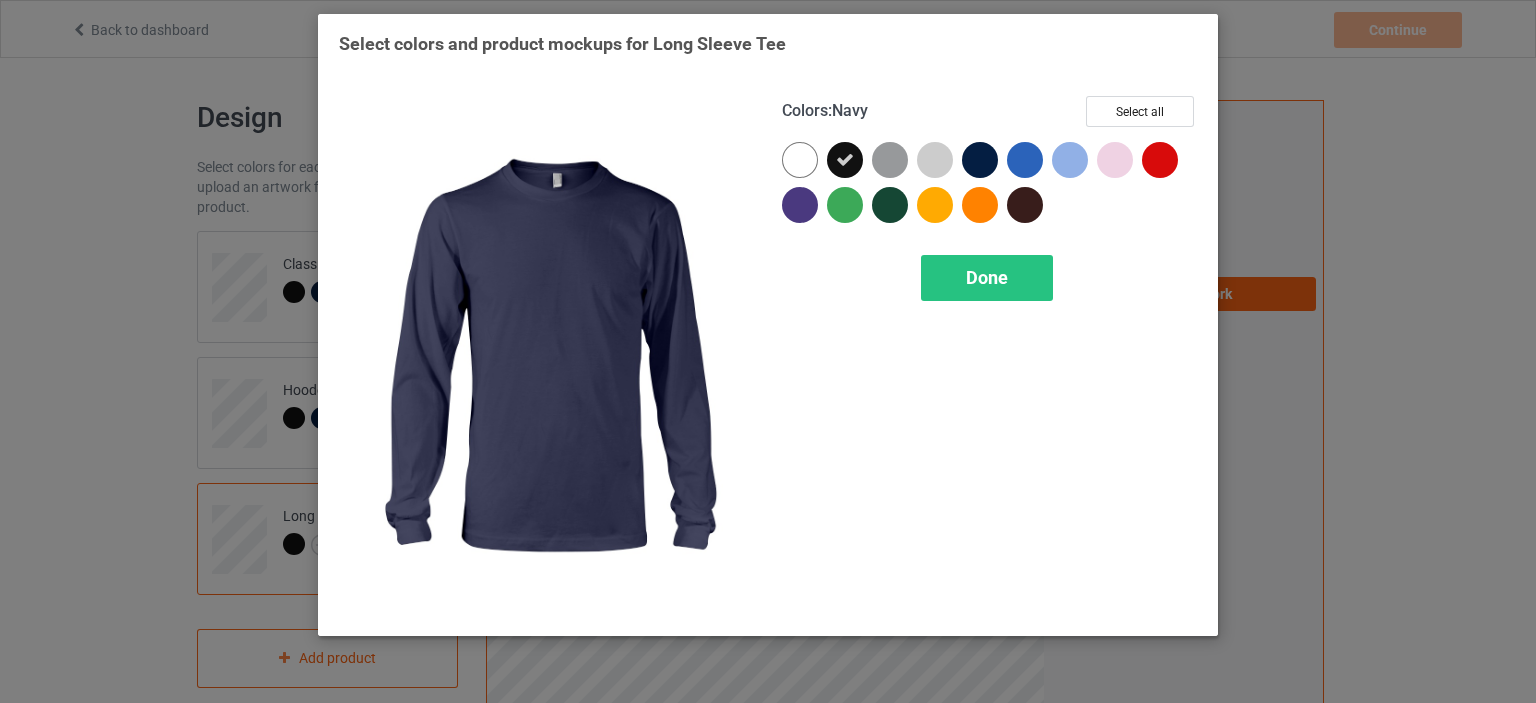 click at bounding box center [980, 160] 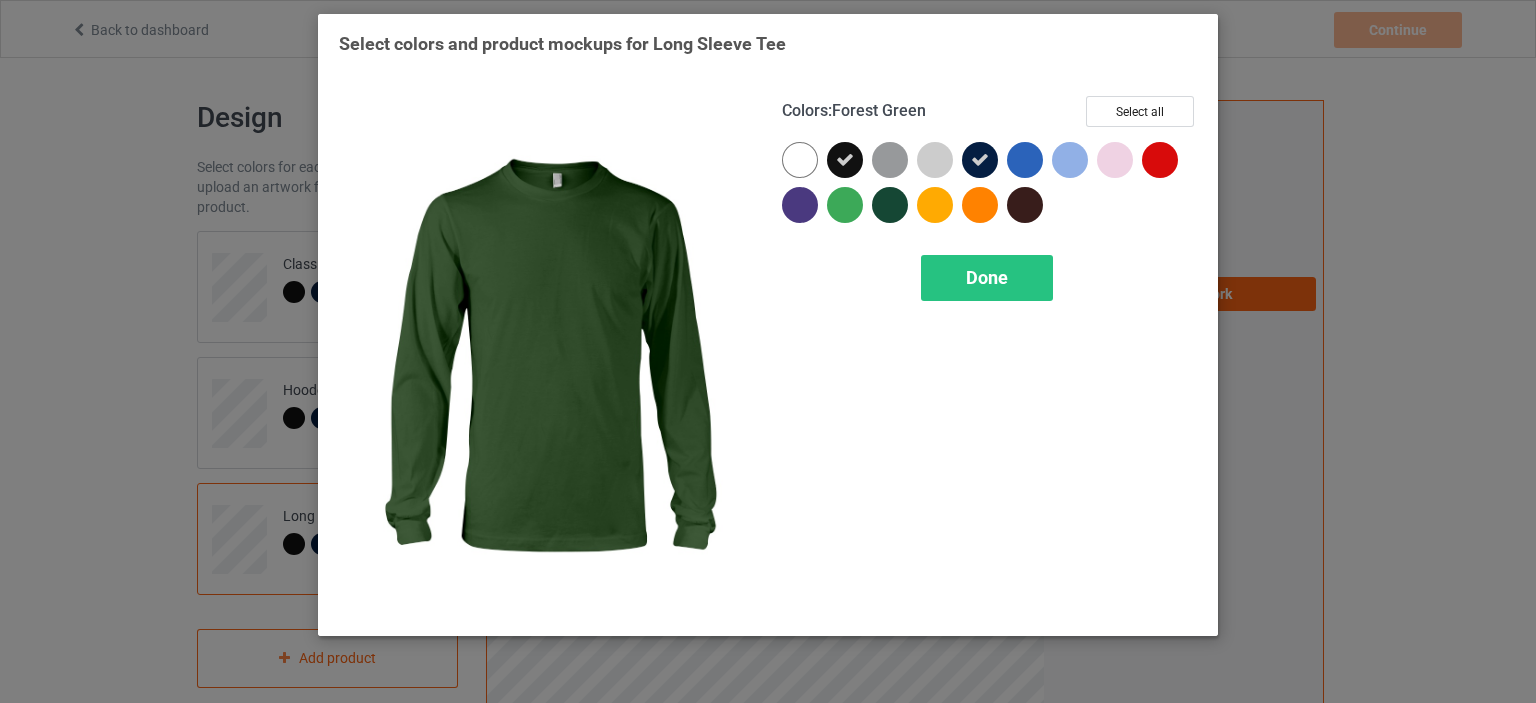 click at bounding box center [890, 205] 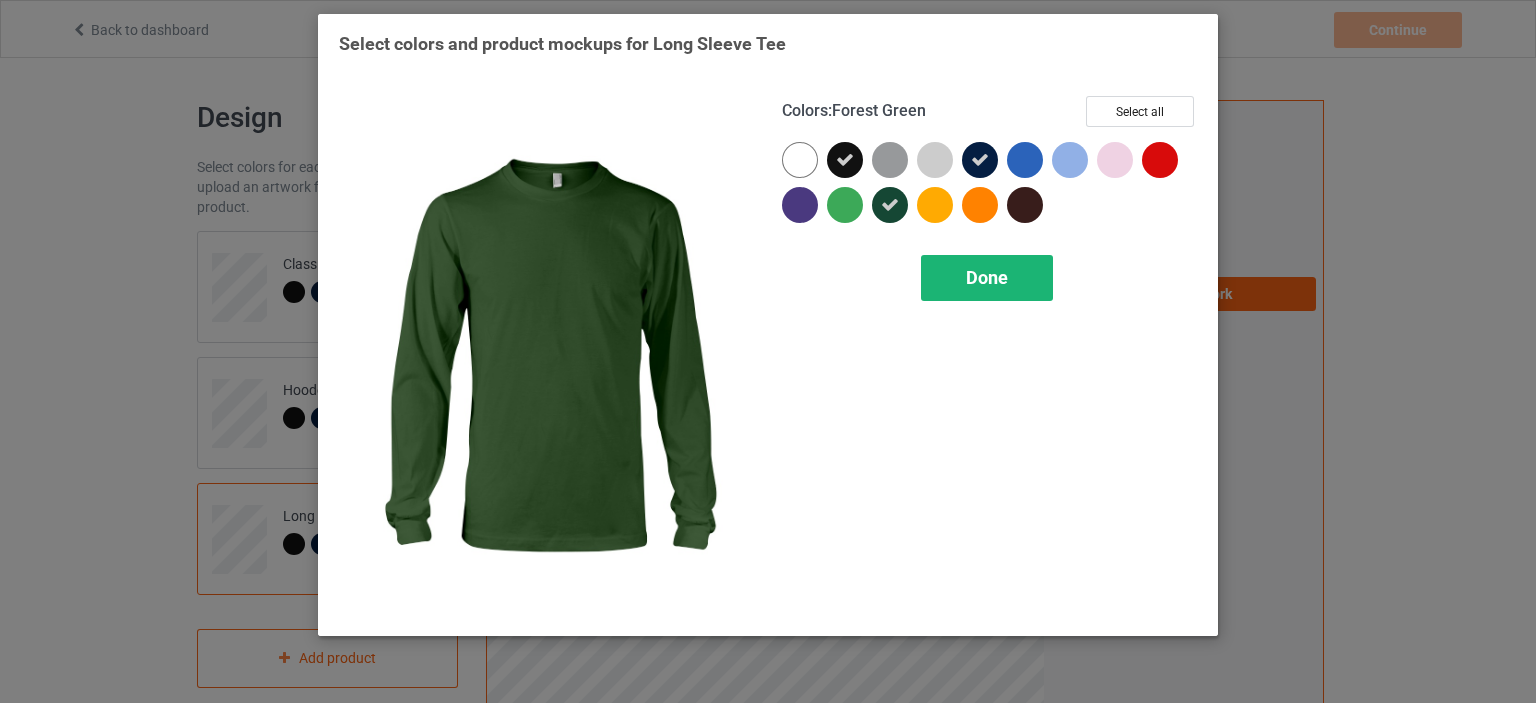 click on "Done" at bounding box center [987, 278] 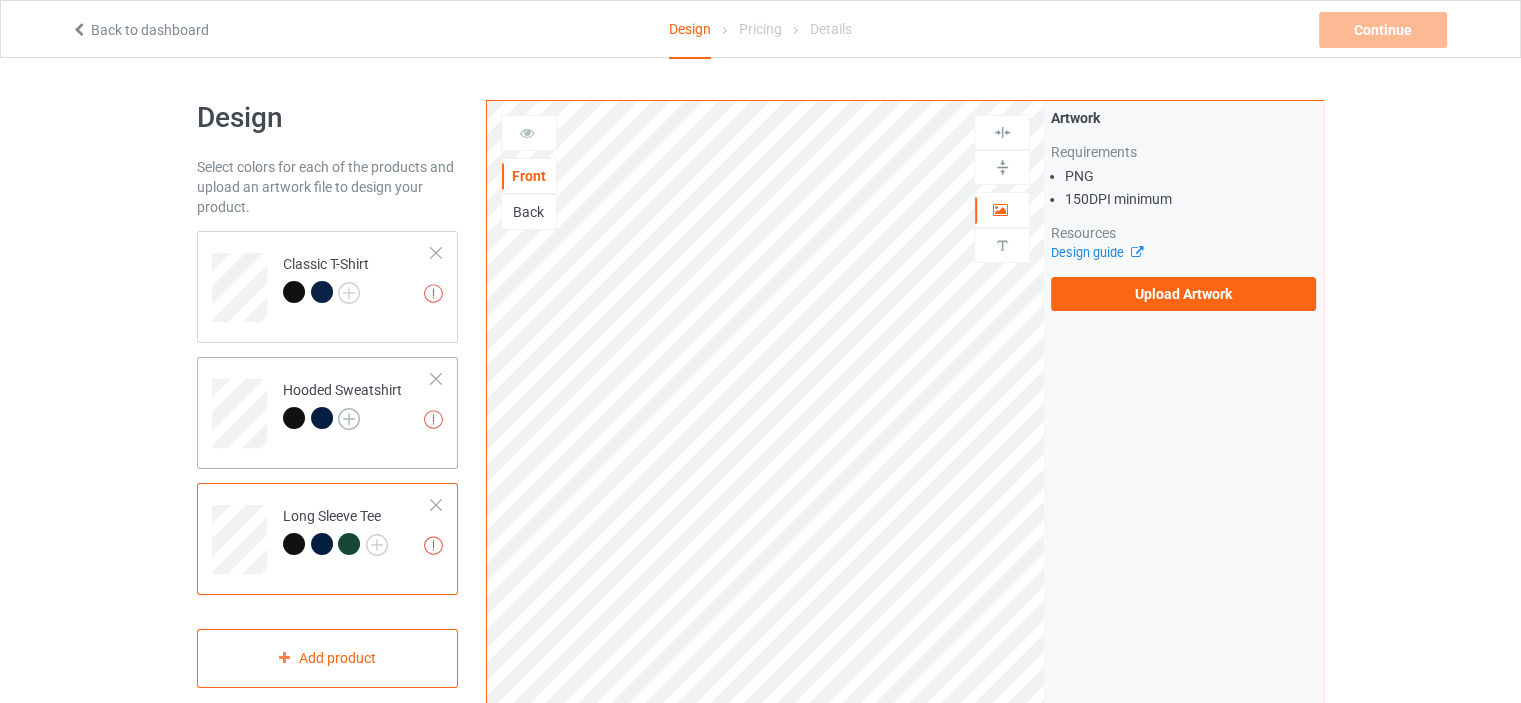 click at bounding box center (349, 419) 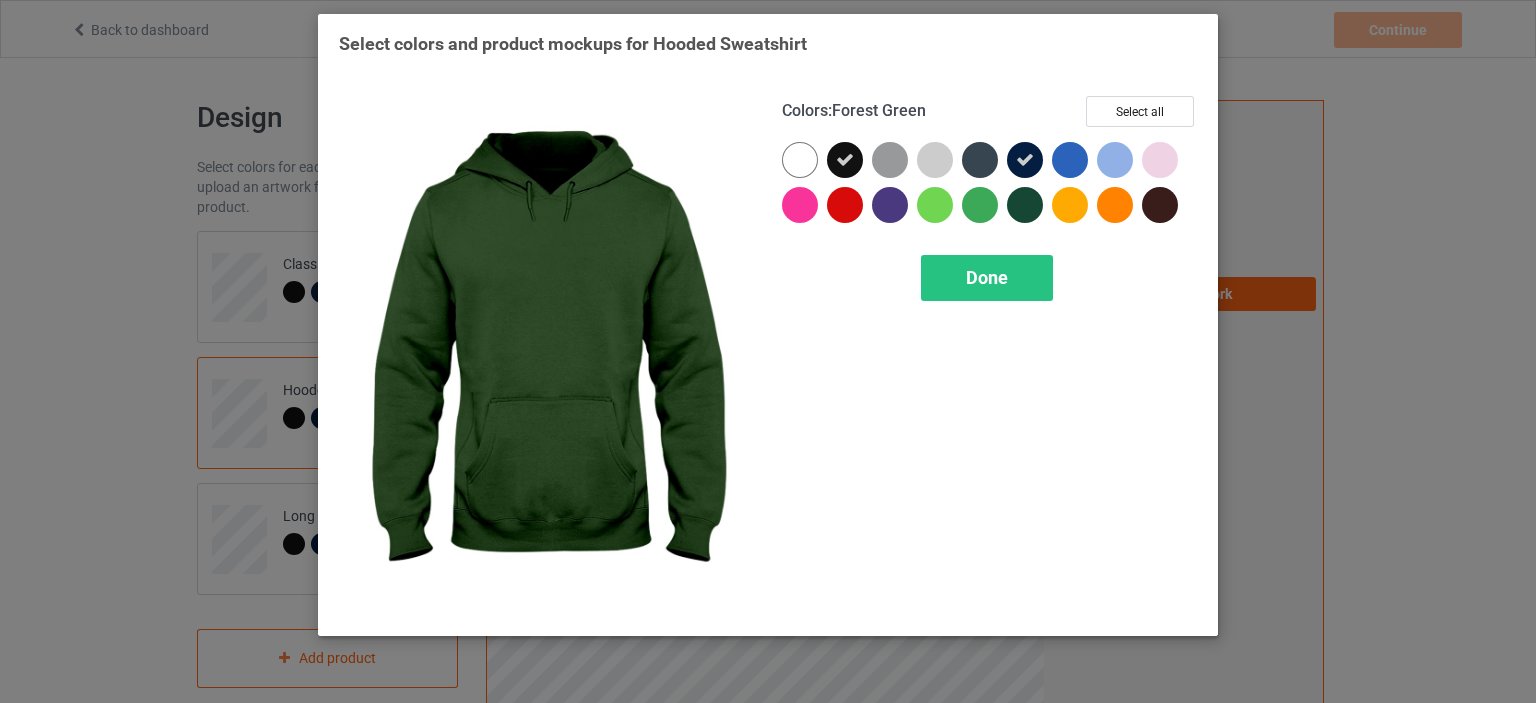 click at bounding box center [1025, 205] 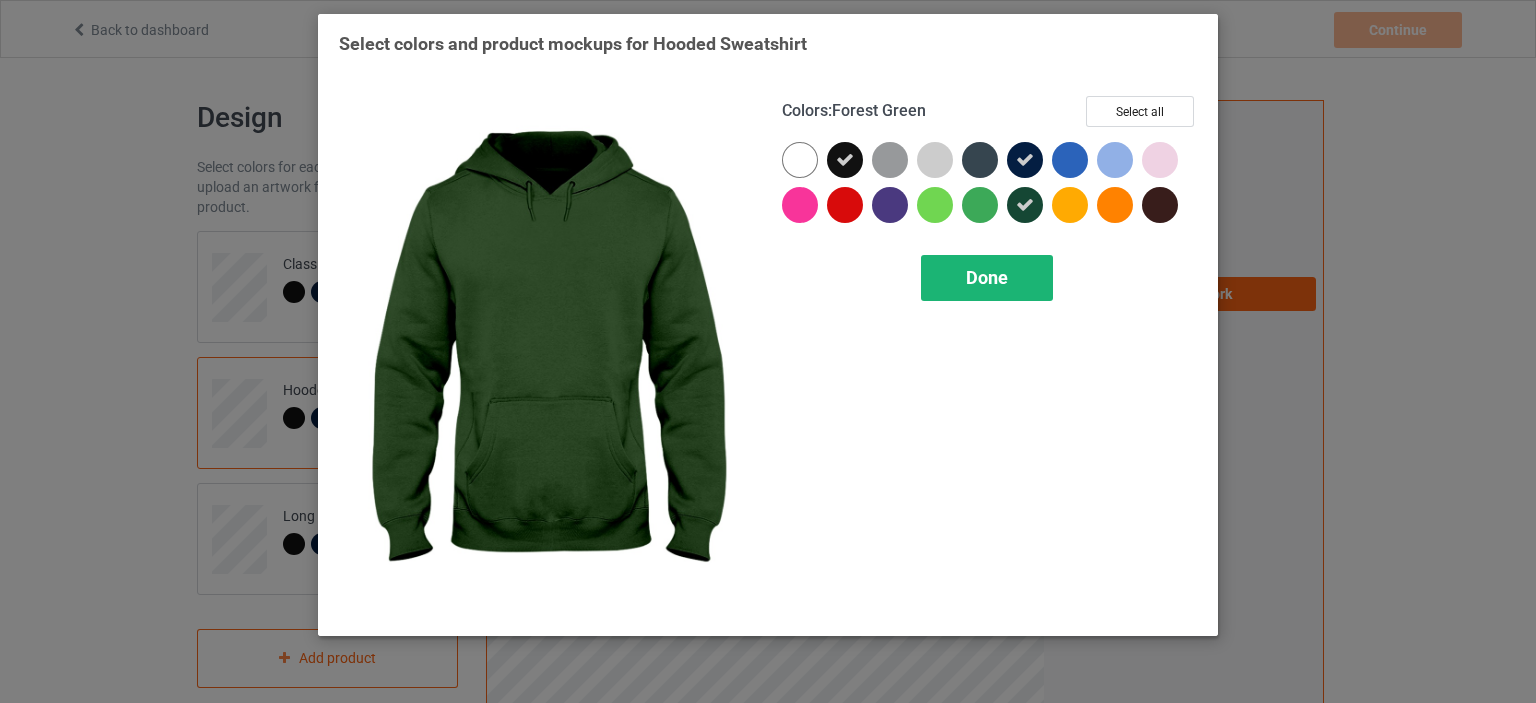 click on "Done" at bounding box center [987, 277] 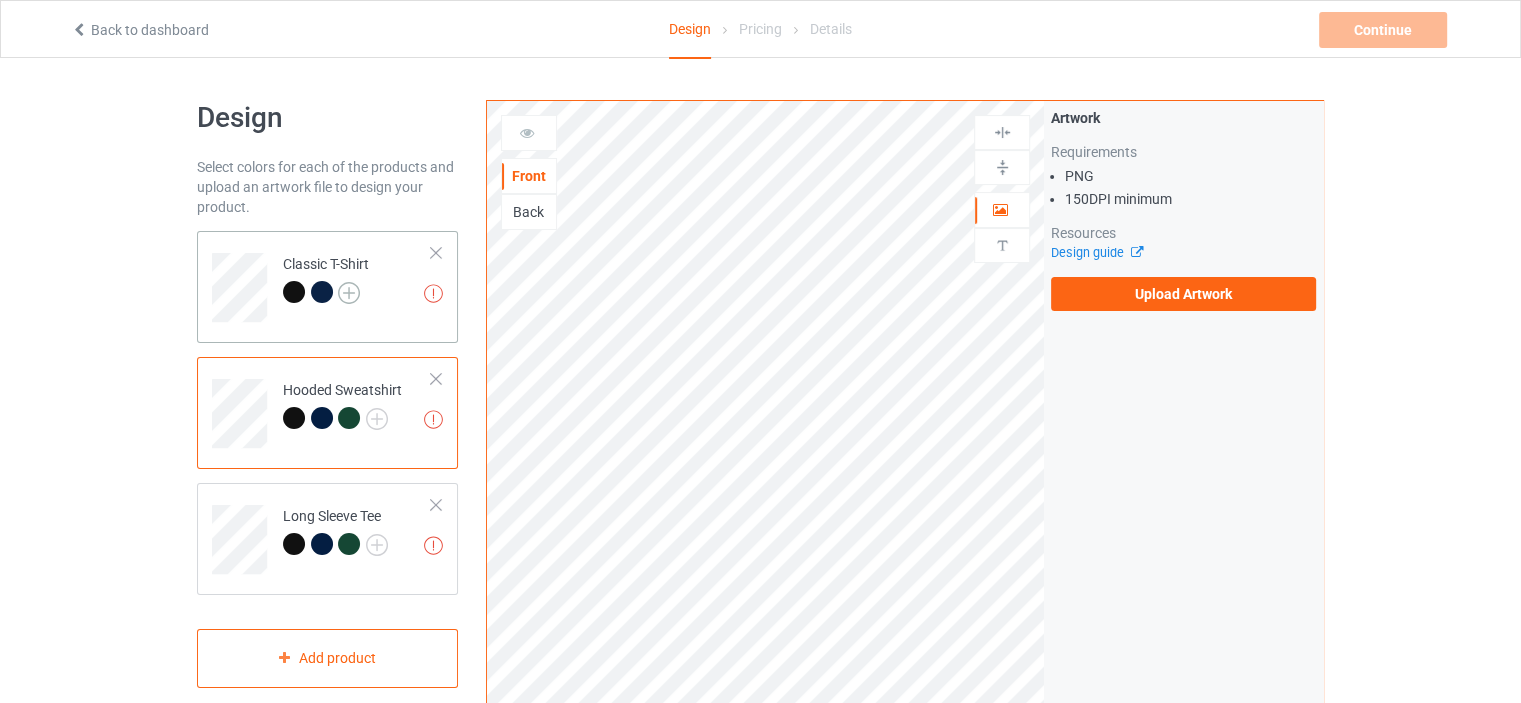 click at bounding box center [349, 293] 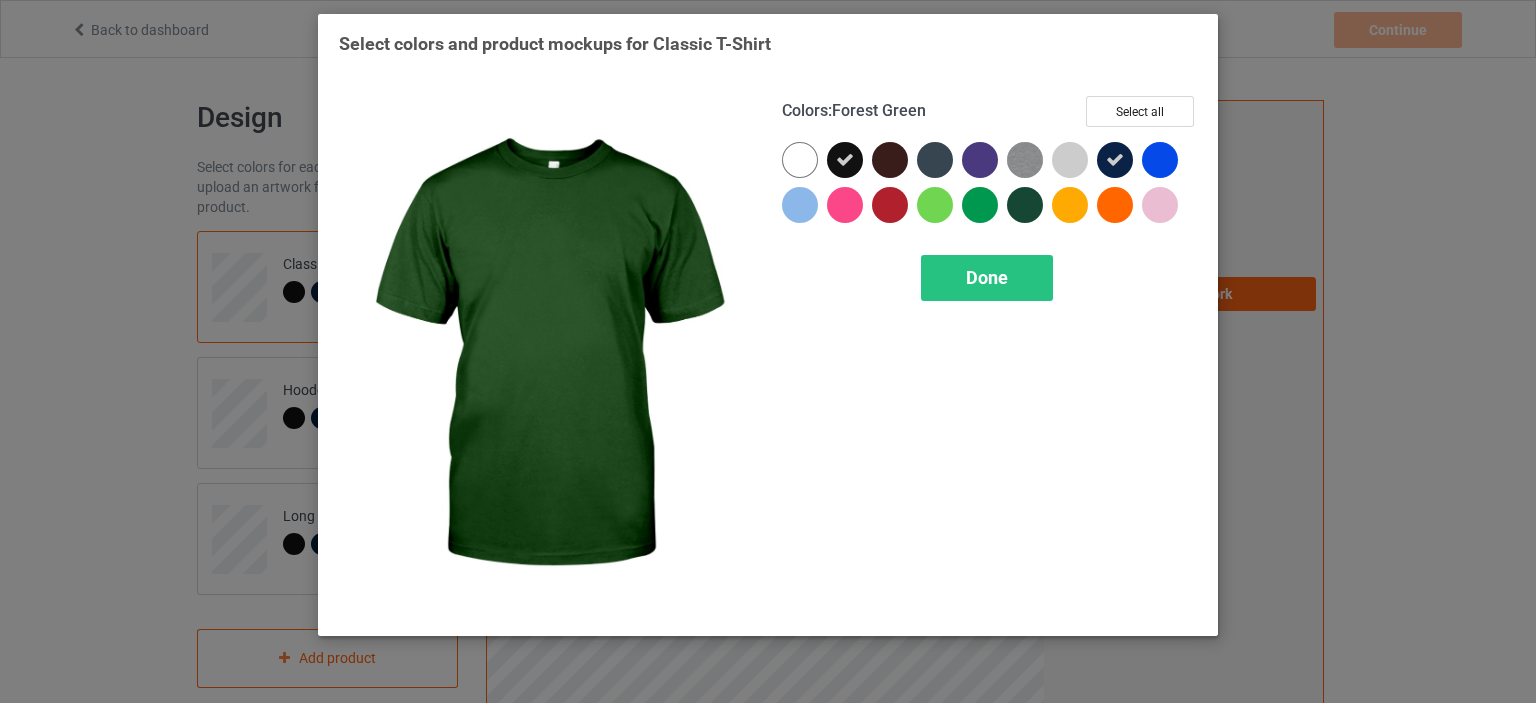 click at bounding box center [1025, 205] 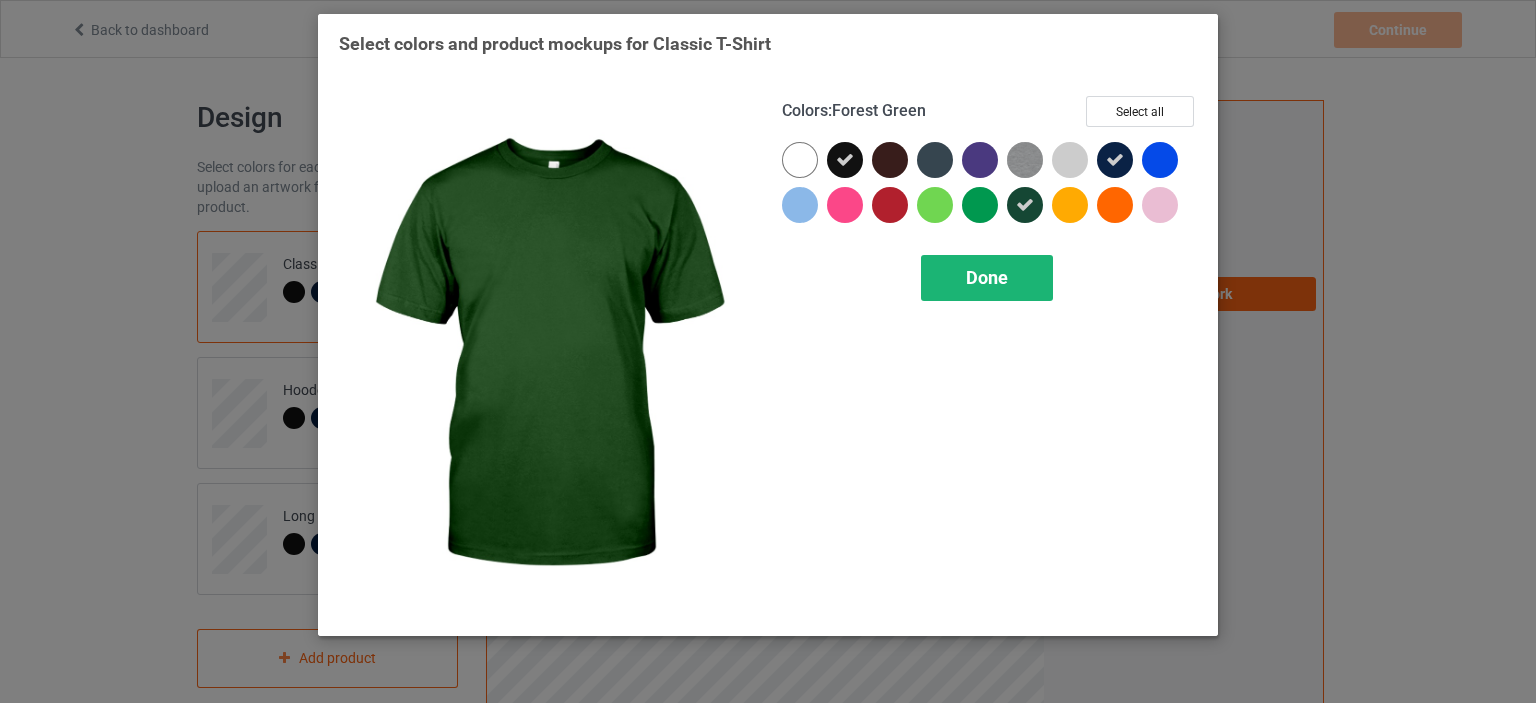 click on "Done" at bounding box center (987, 277) 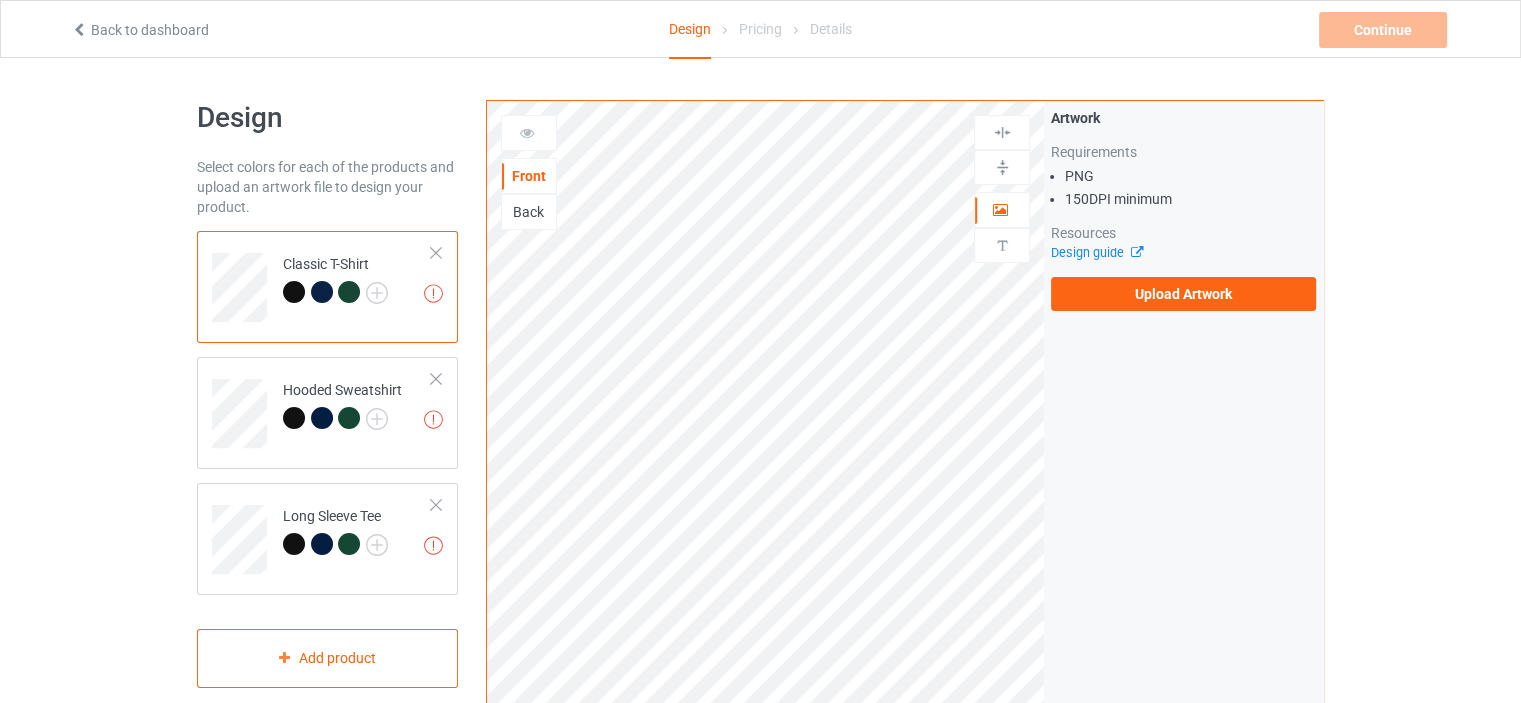 click on "Missing artworks Classic T-Shirt" at bounding box center [327, 287] 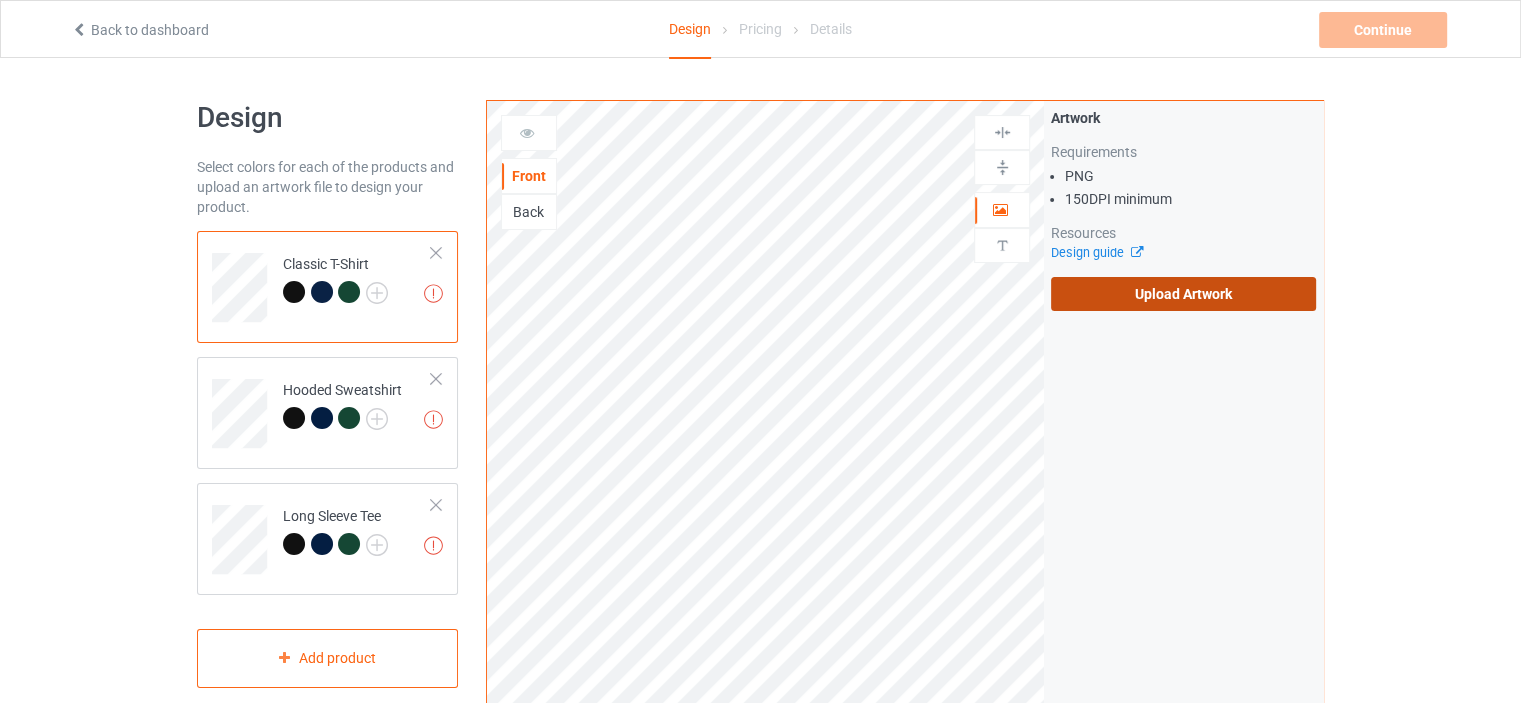 click on "Upload Artwork" at bounding box center [1183, 294] 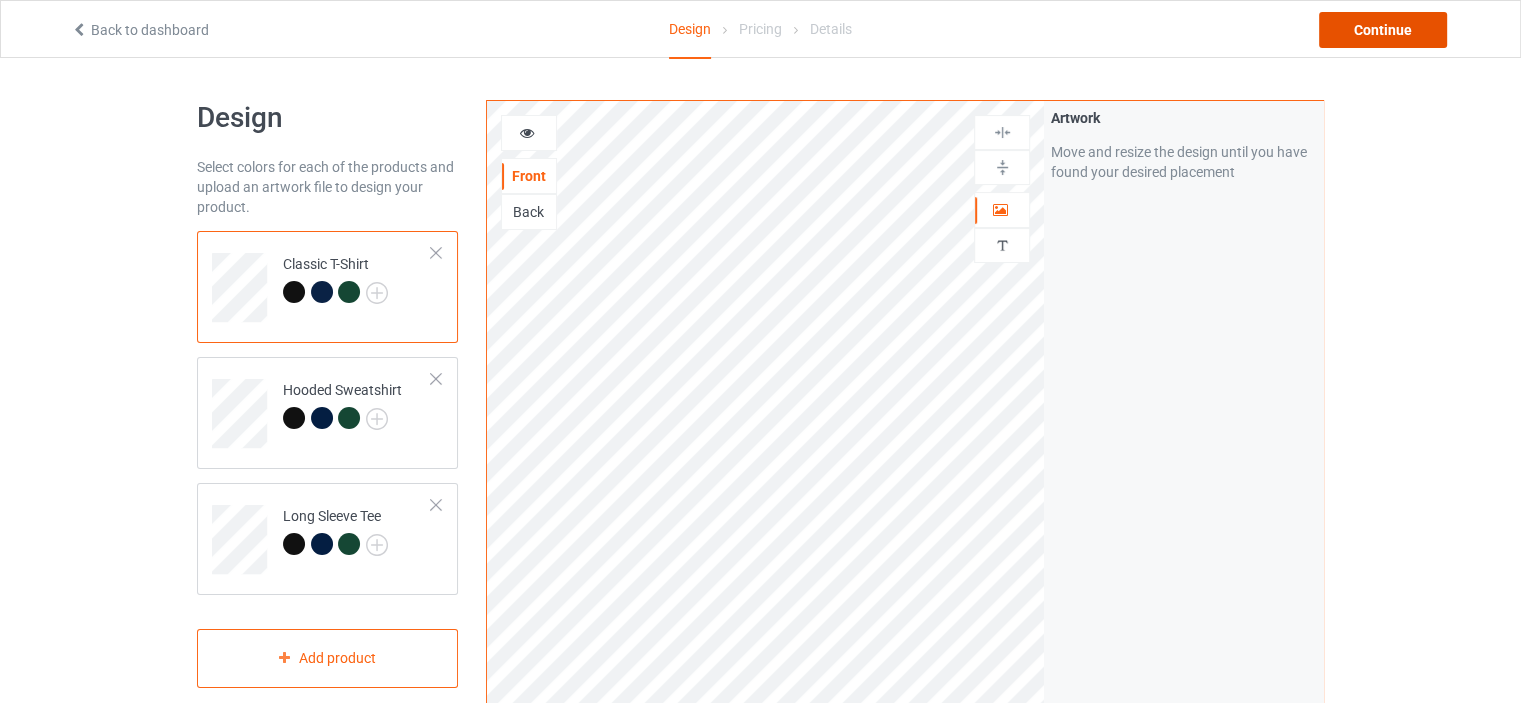 click on "Continue" at bounding box center [1383, 30] 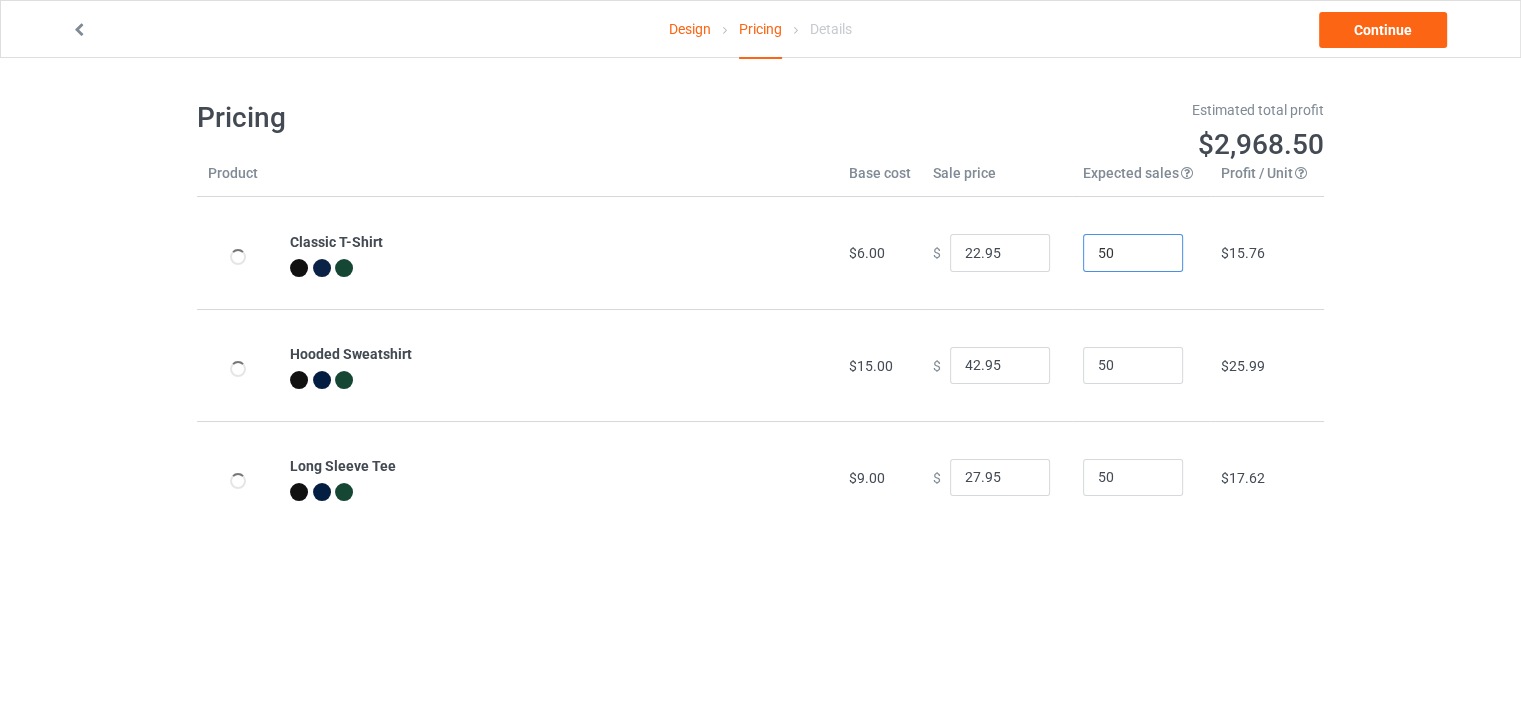 drag, startPoint x: 1100, startPoint y: 250, endPoint x: 1071, endPoint y: 254, distance: 29.274563 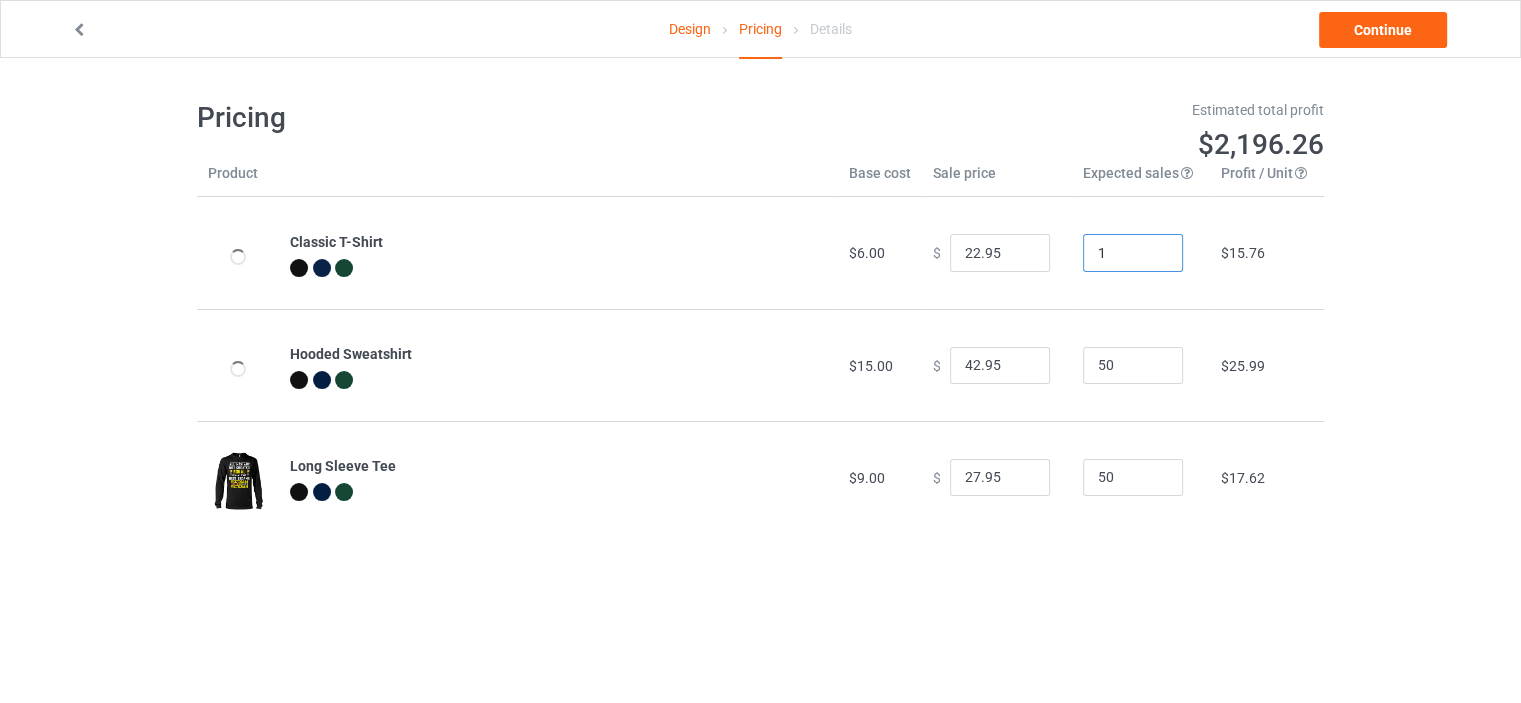 type on "1" 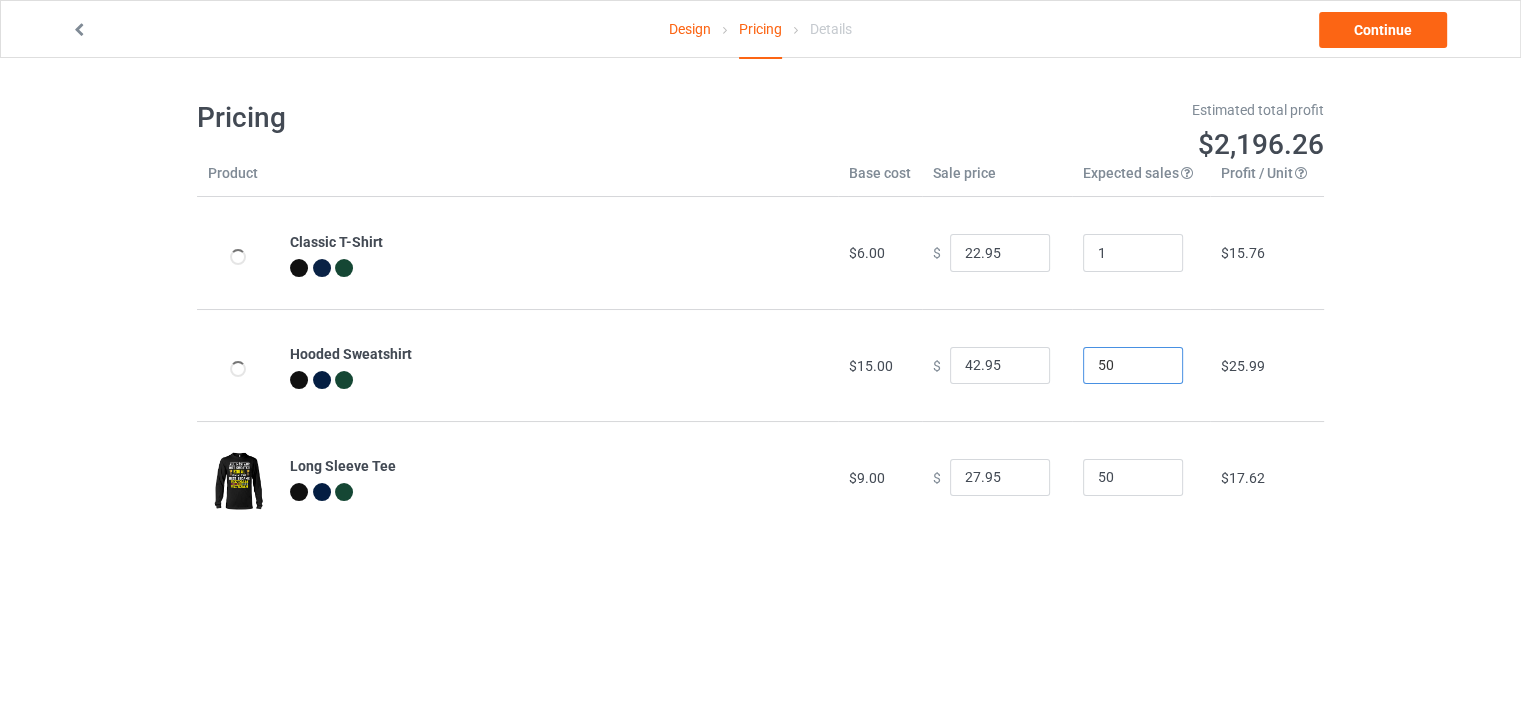 drag, startPoint x: 1088, startPoint y: 366, endPoint x: 1038, endPoint y: 375, distance: 50.803543 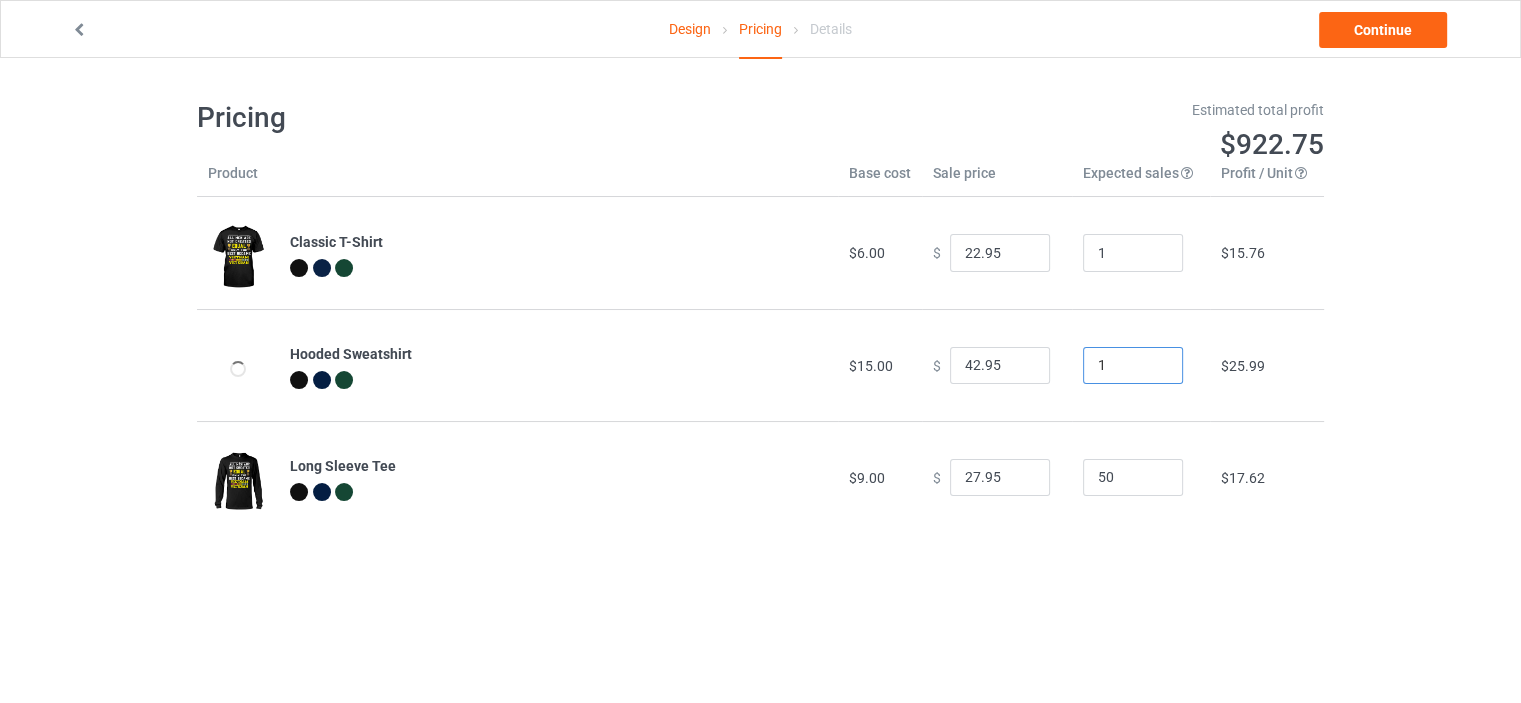type on "1" 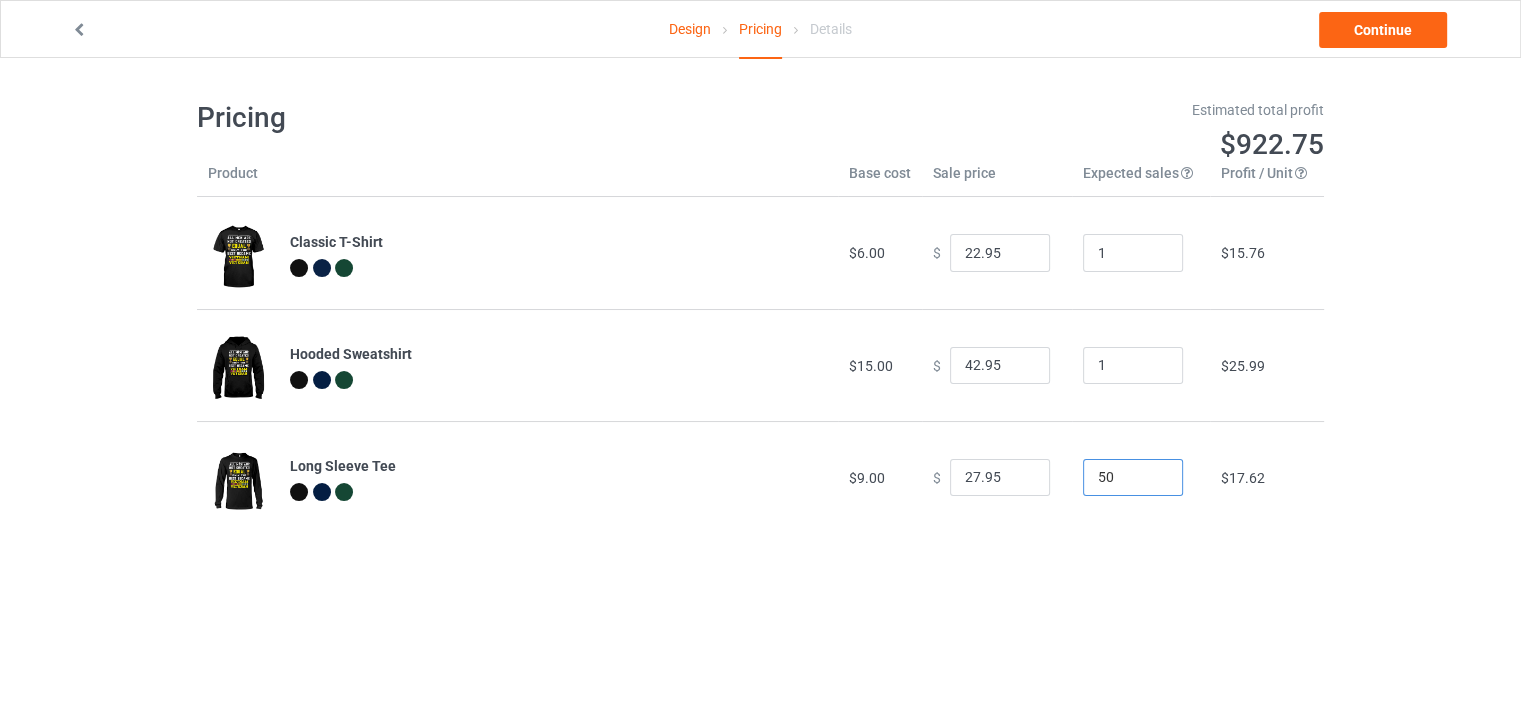 drag, startPoint x: 1104, startPoint y: 477, endPoint x: 1028, endPoint y: 487, distance: 76.655075 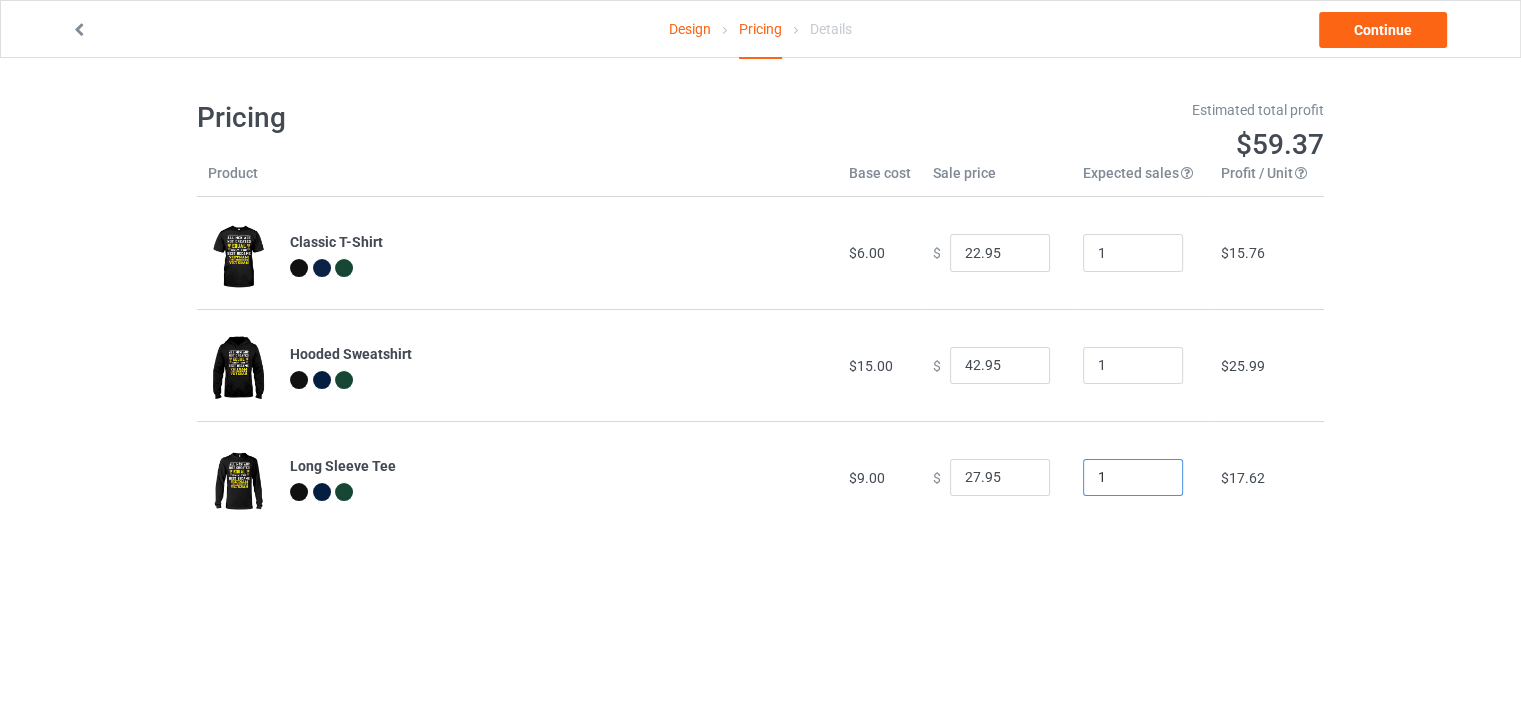 type on "1" 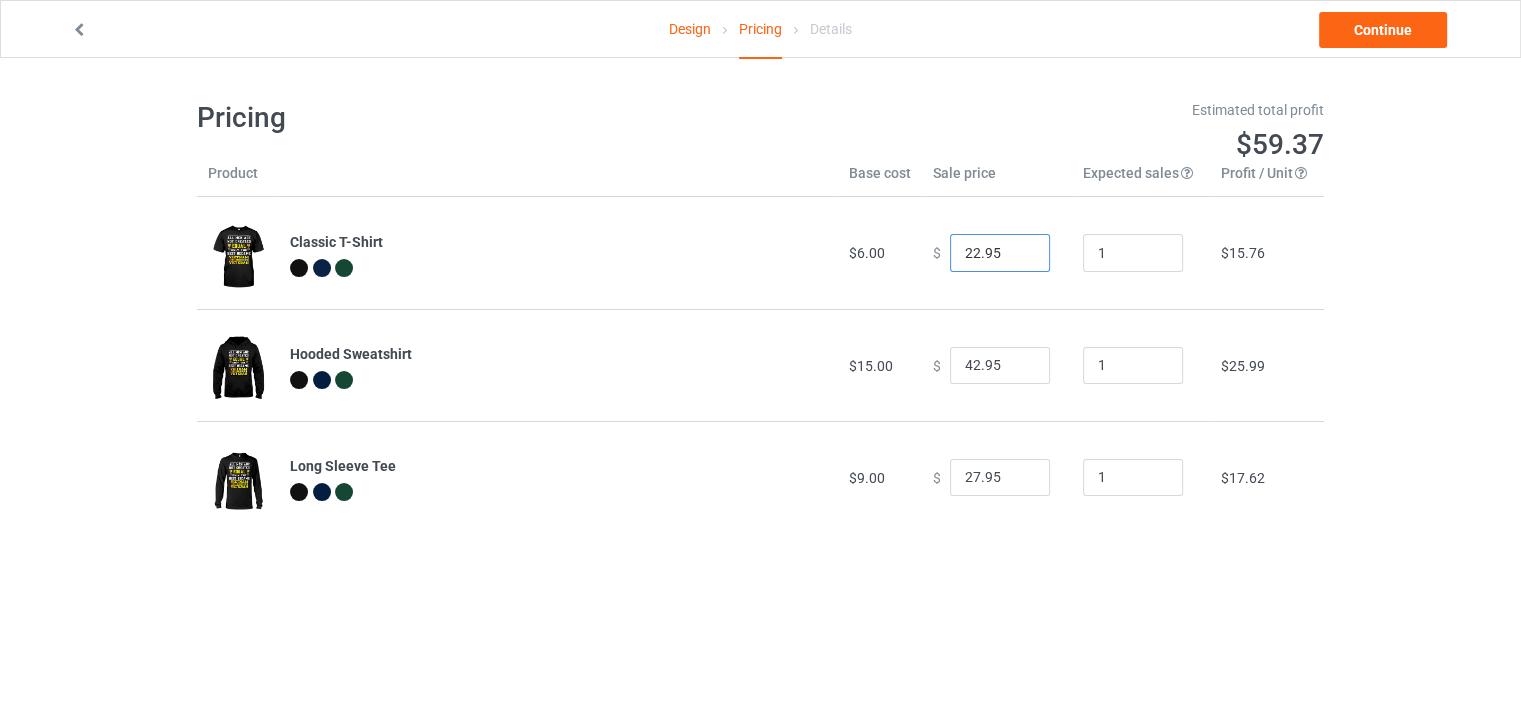 click on "22.95" at bounding box center [1000, 253] 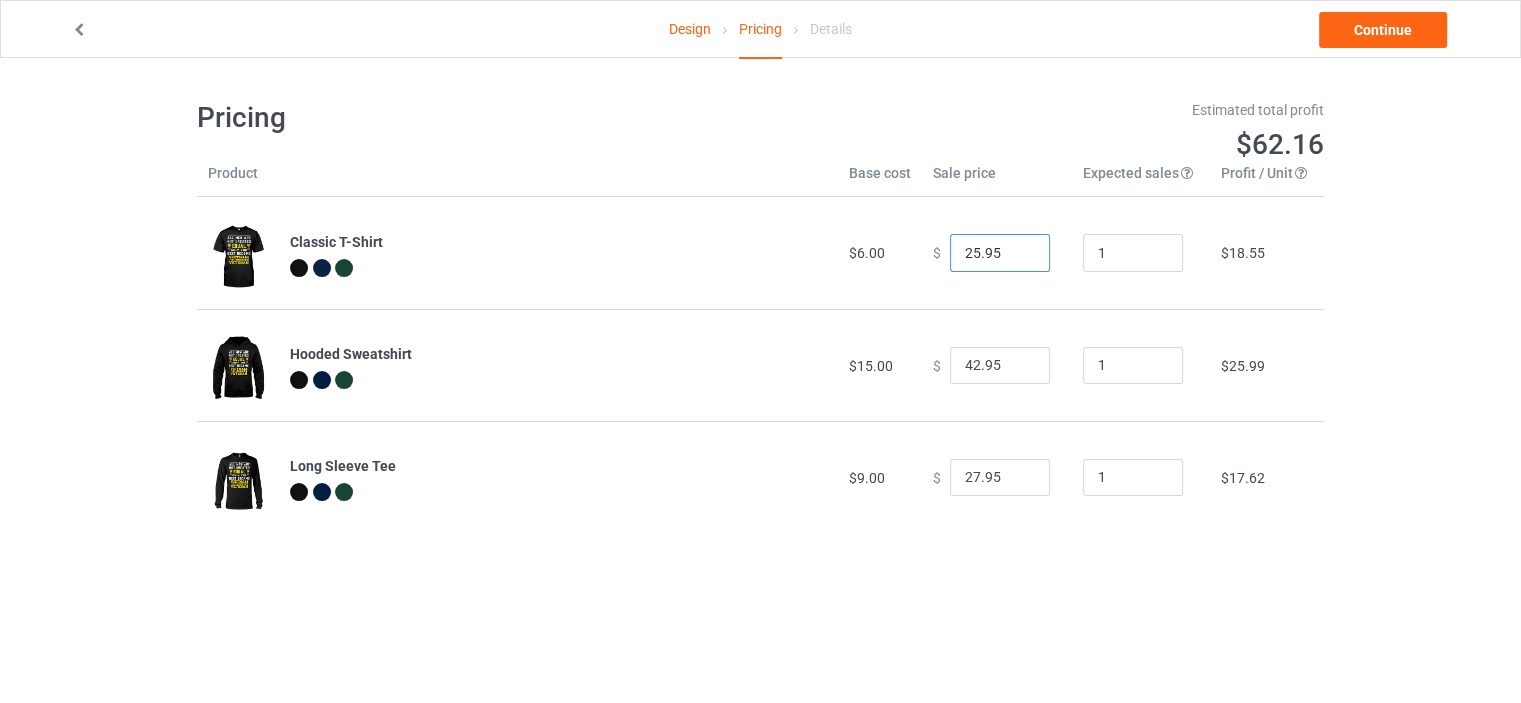 type on "25.95" 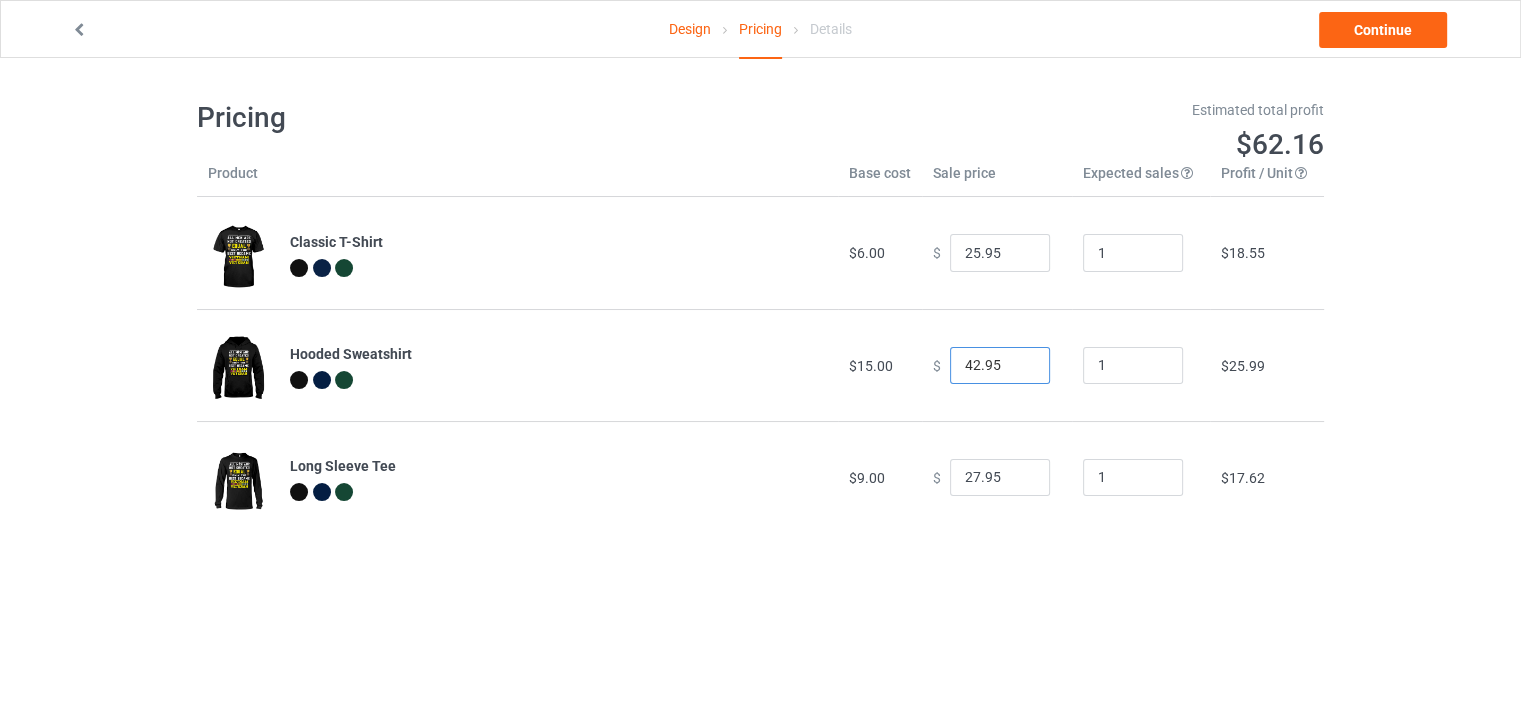 click on "42.95" at bounding box center (1000, 366) 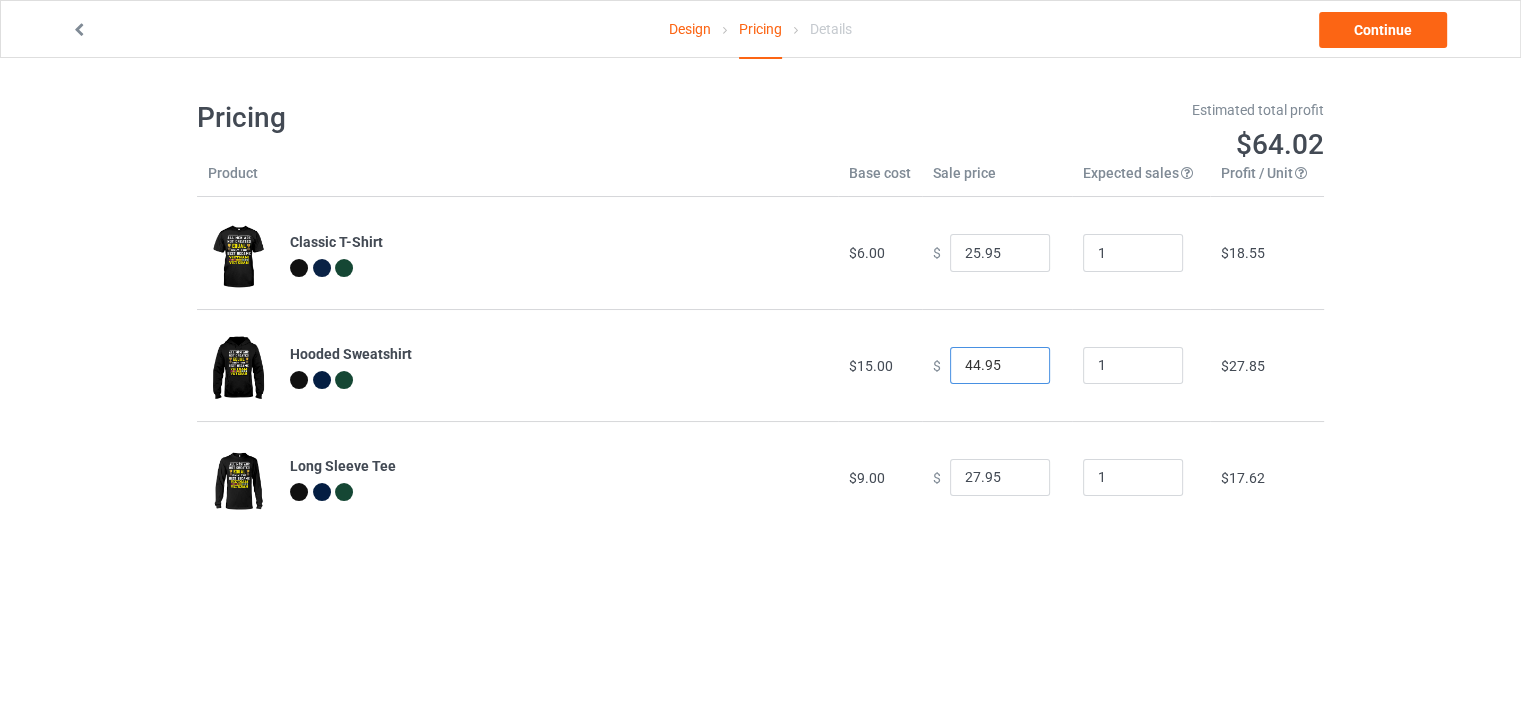 type on "44.95" 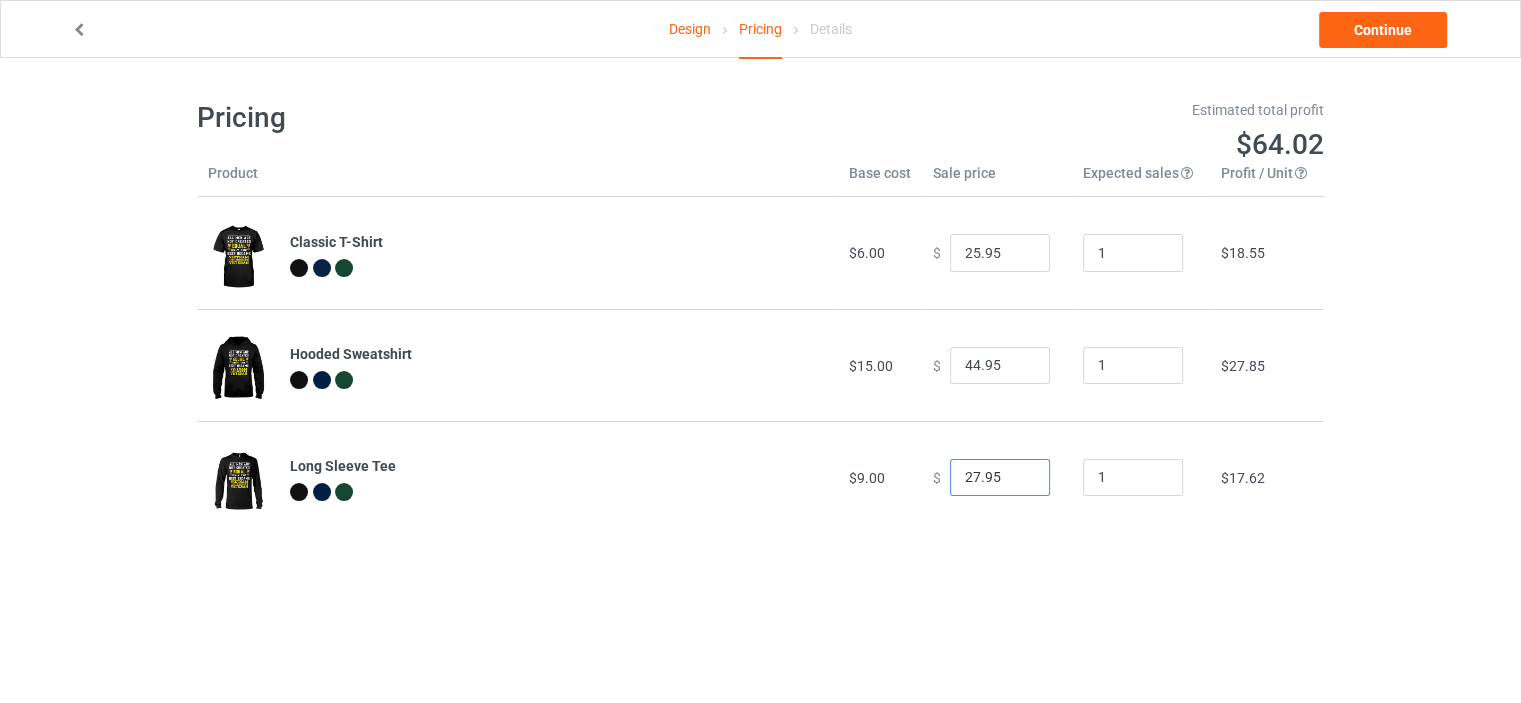 drag, startPoint x: 967, startPoint y: 476, endPoint x: 931, endPoint y: 480, distance: 36.221542 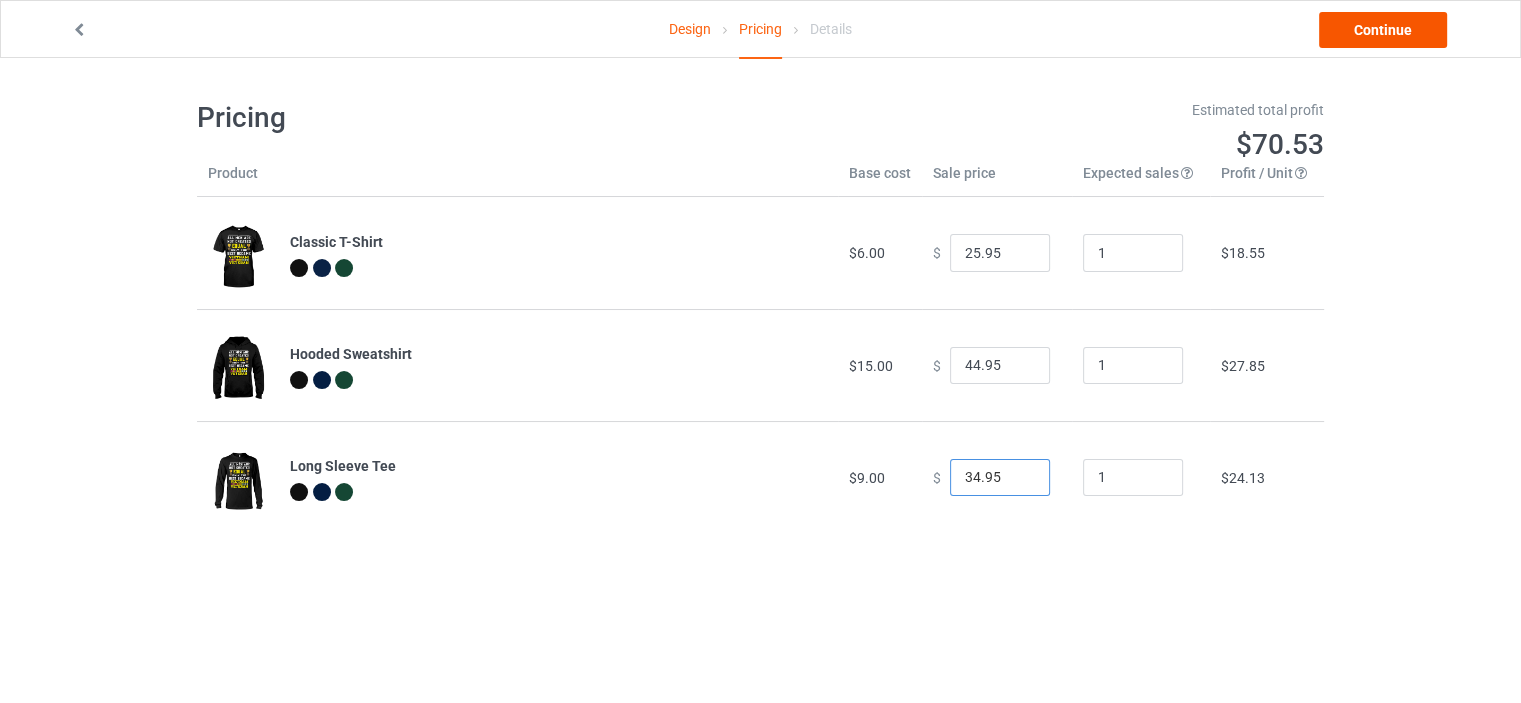 type on "34.95" 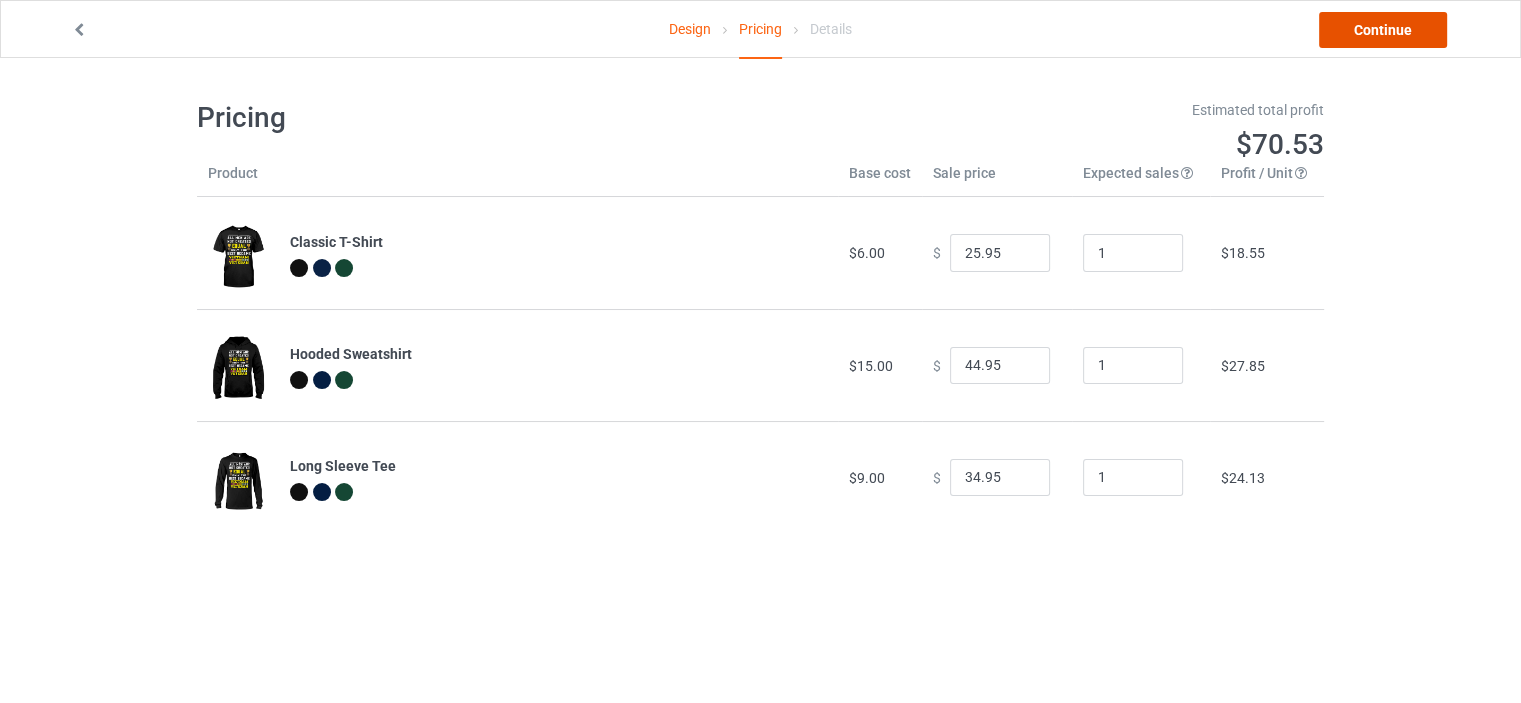 click on "Continue" at bounding box center [1383, 30] 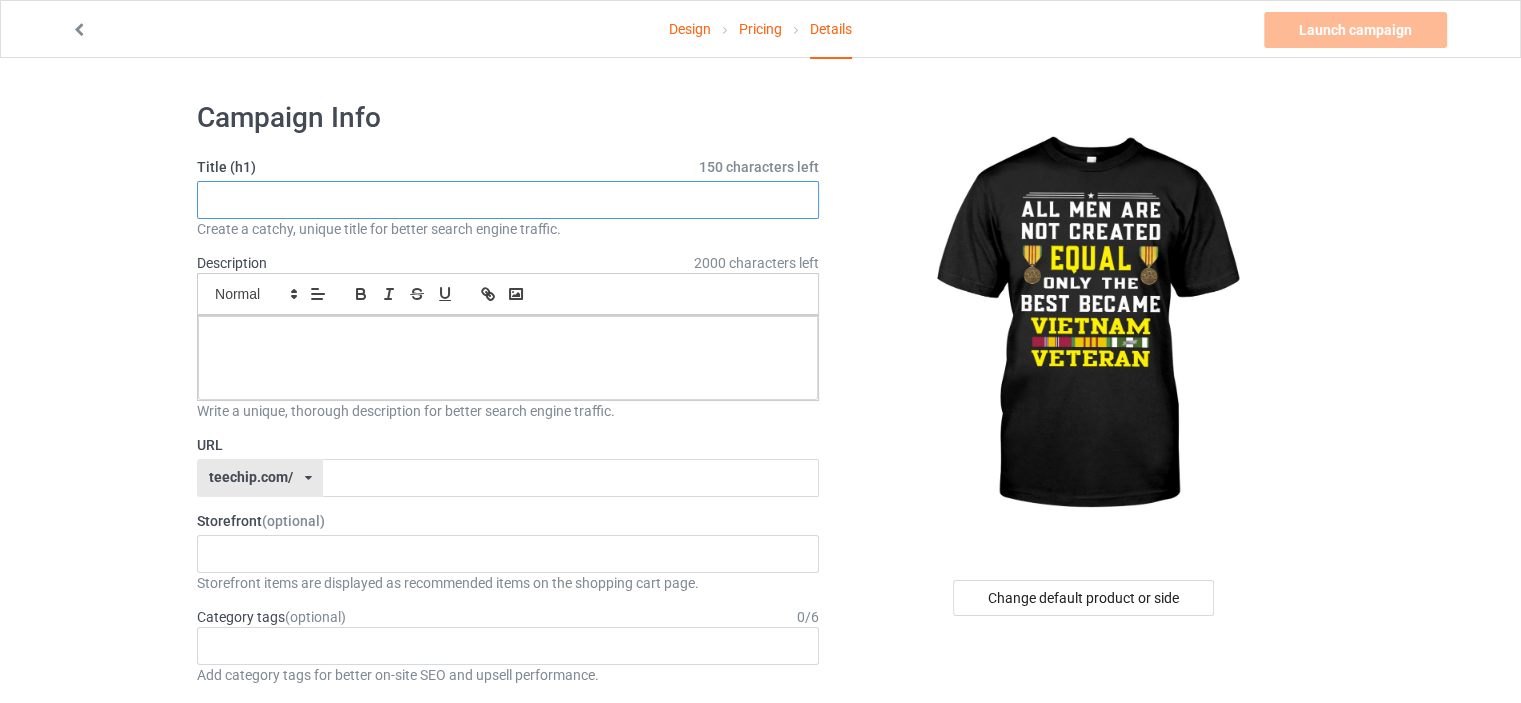 click at bounding box center (508, 200) 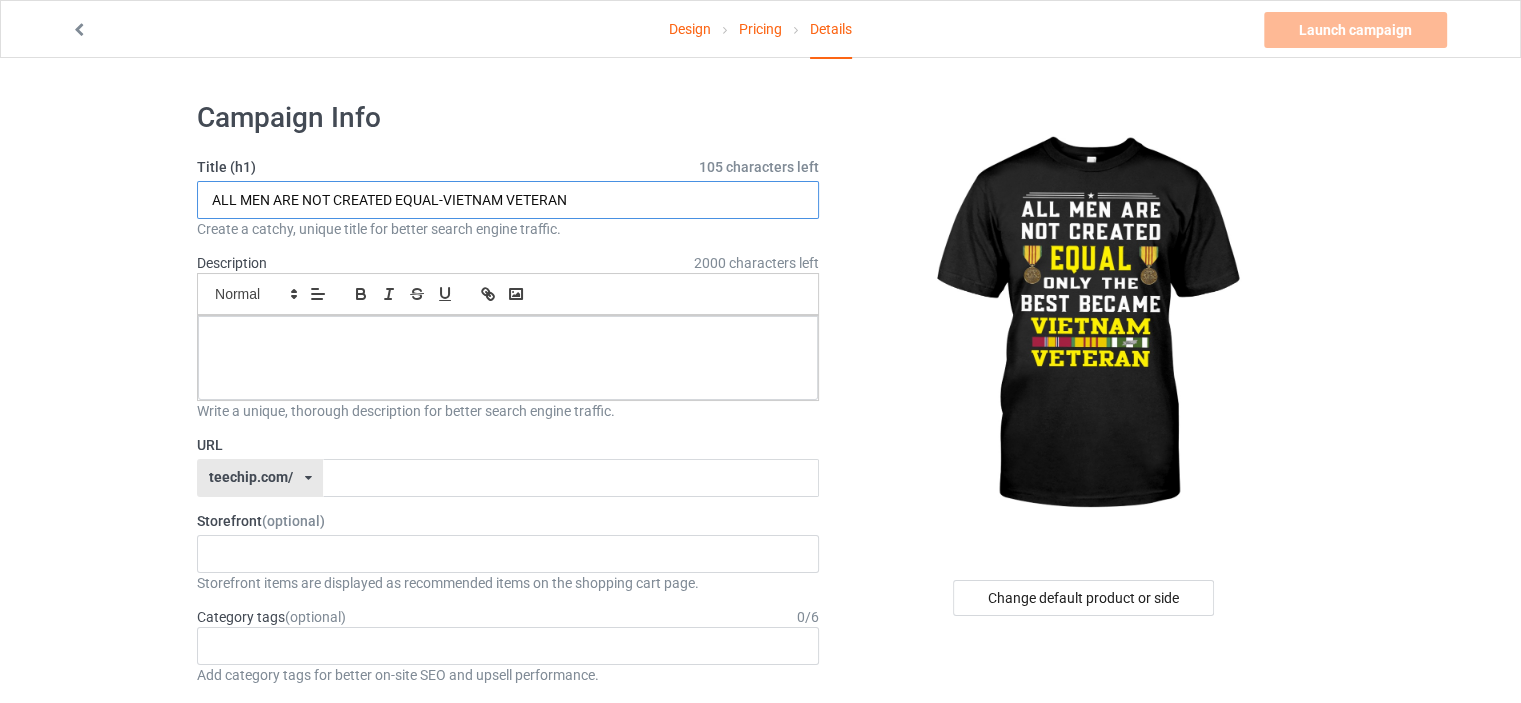 drag, startPoint x: 437, startPoint y: 187, endPoint x: 63, endPoint y: 199, distance: 374.19247 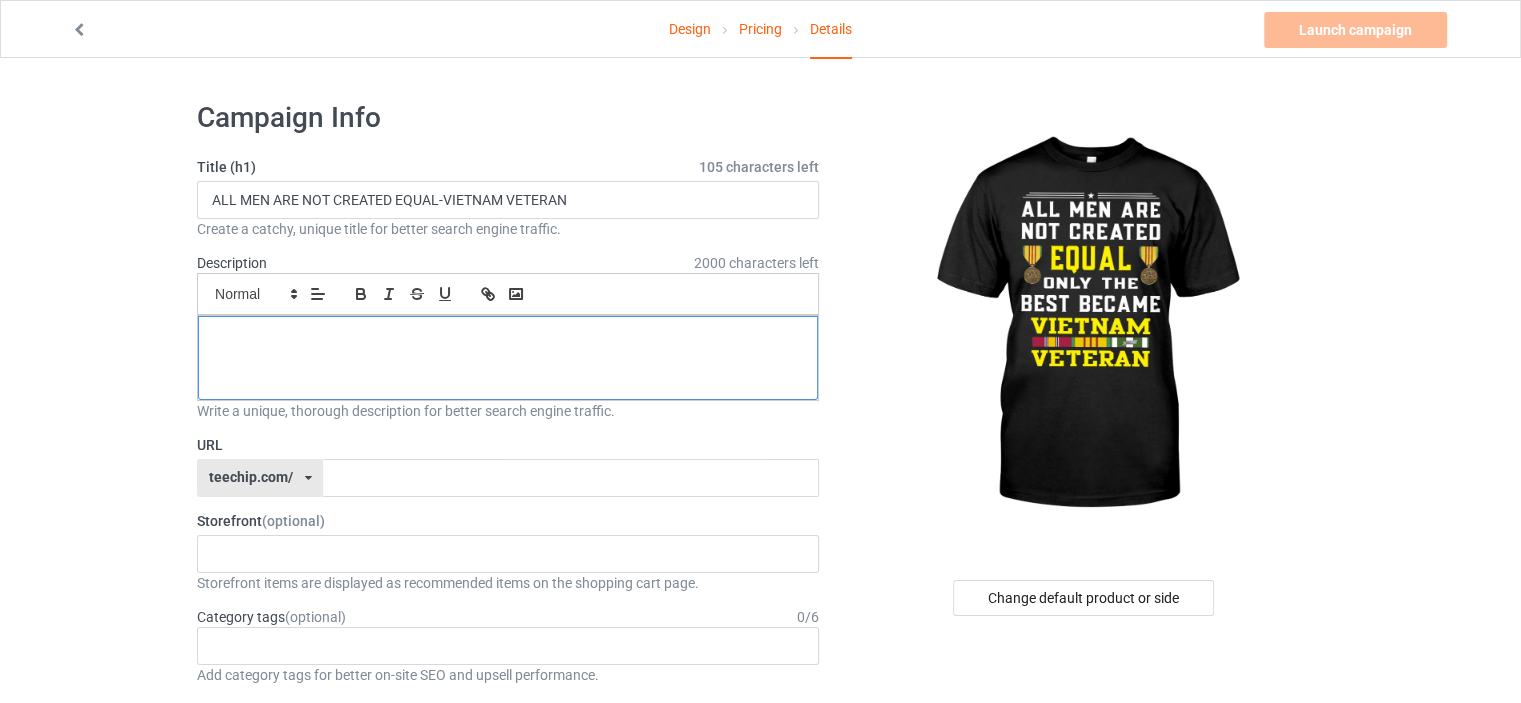 click at bounding box center [508, 338] 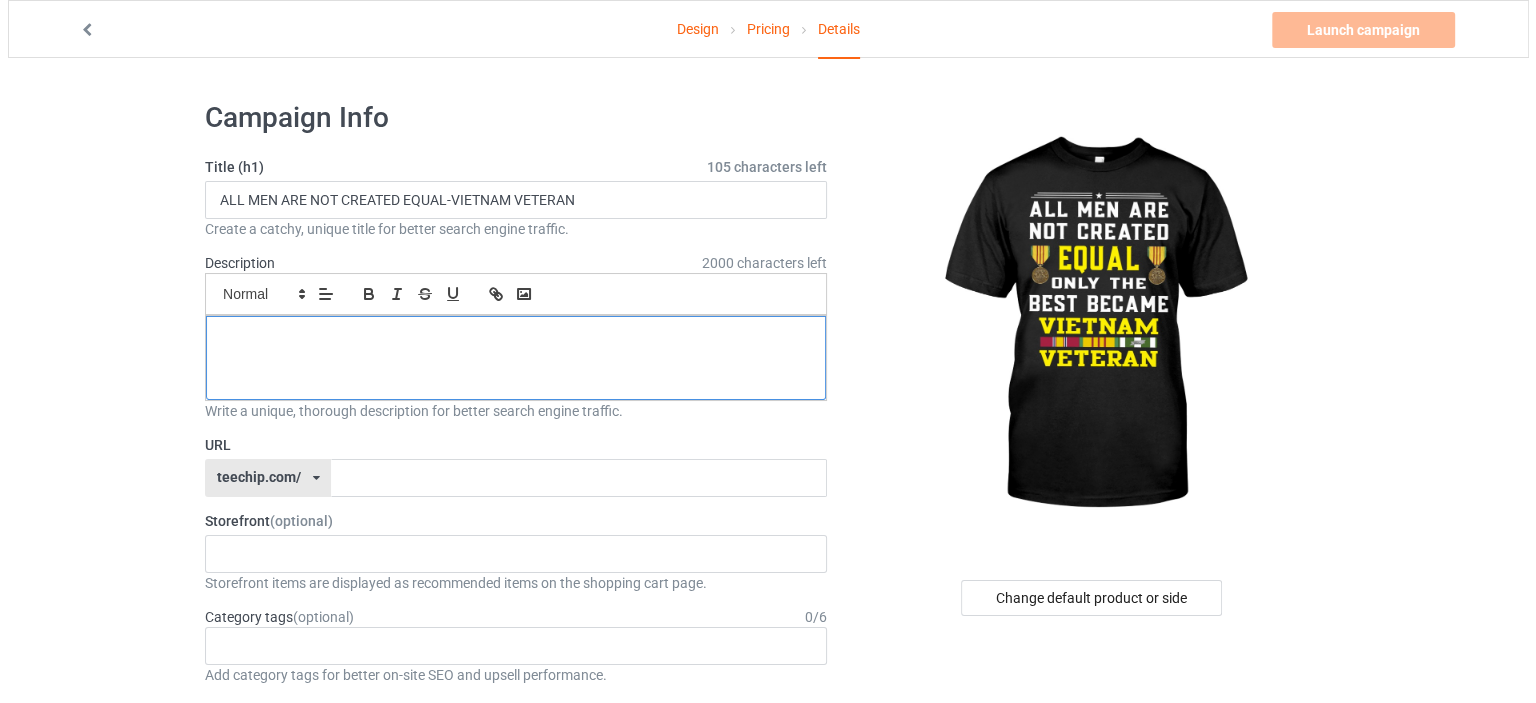 scroll, scrollTop: 0, scrollLeft: 0, axis: both 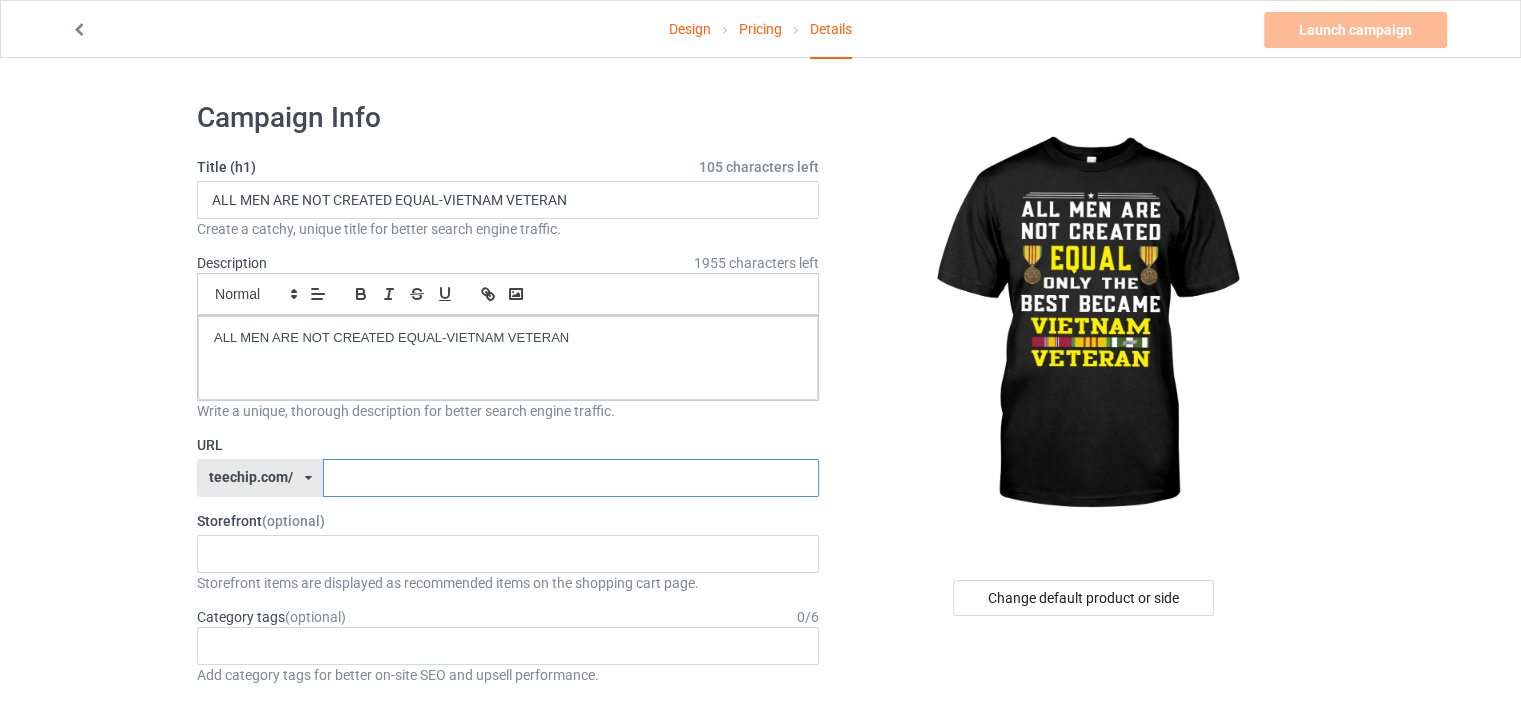 click at bounding box center [570, 478] 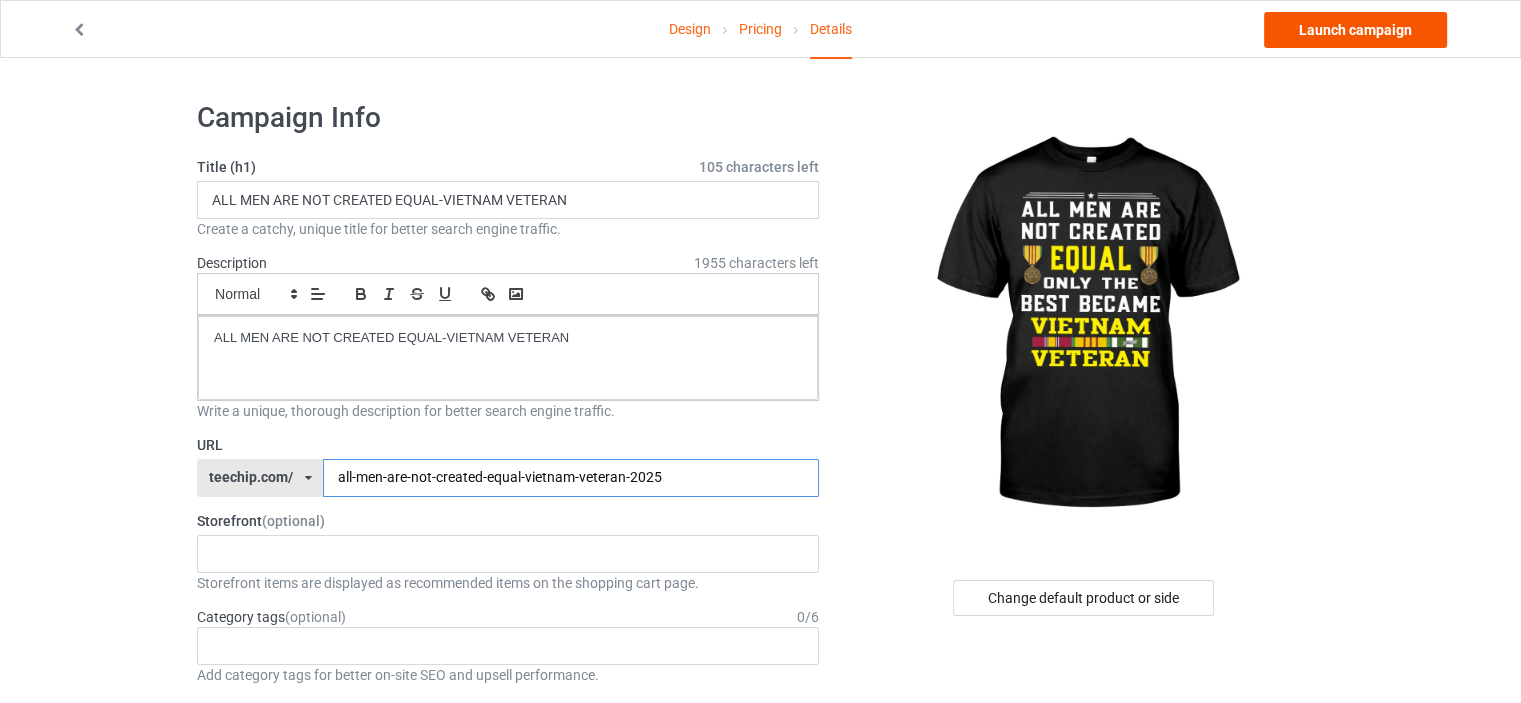 type on "all-men-are-not-created-equal-vietnam-veteran-2025" 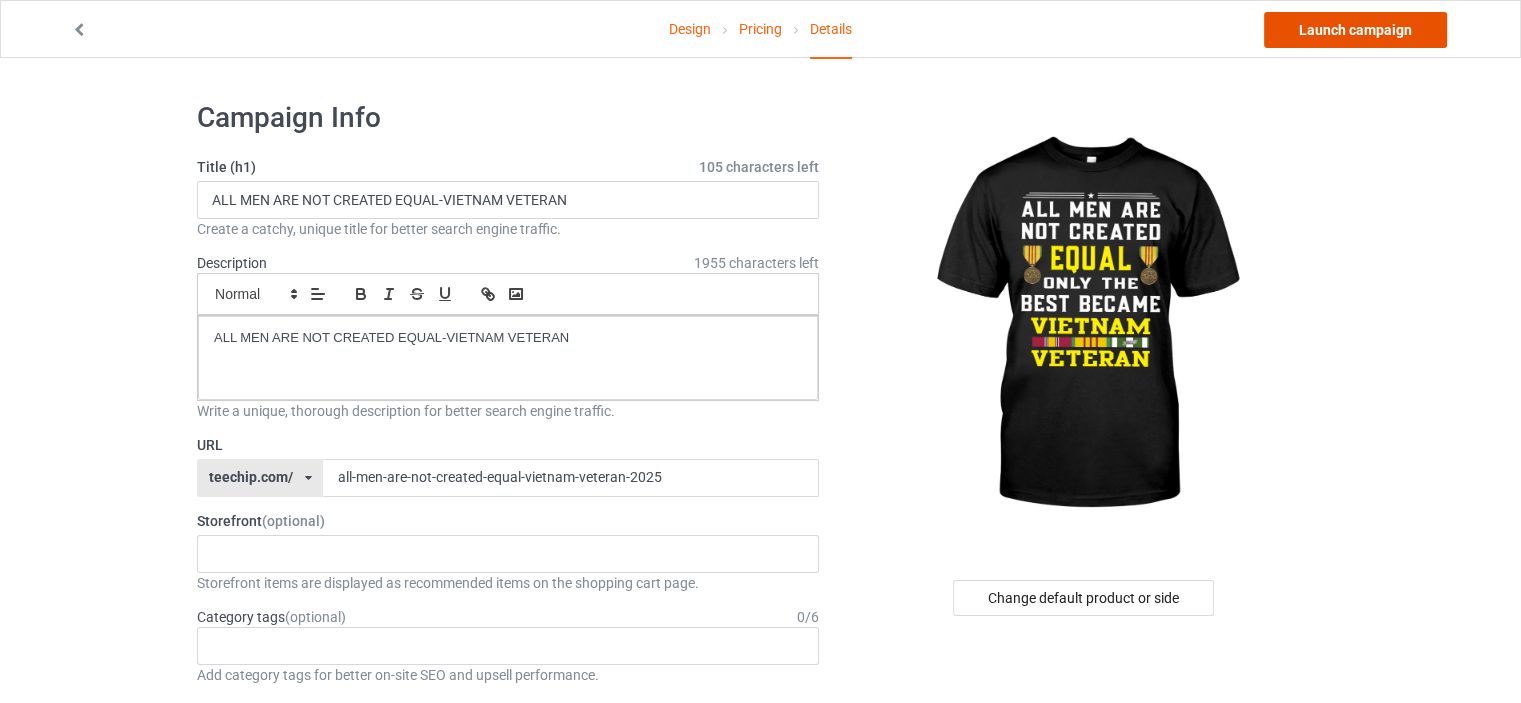 click on "Launch campaign" at bounding box center [1355, 30] 